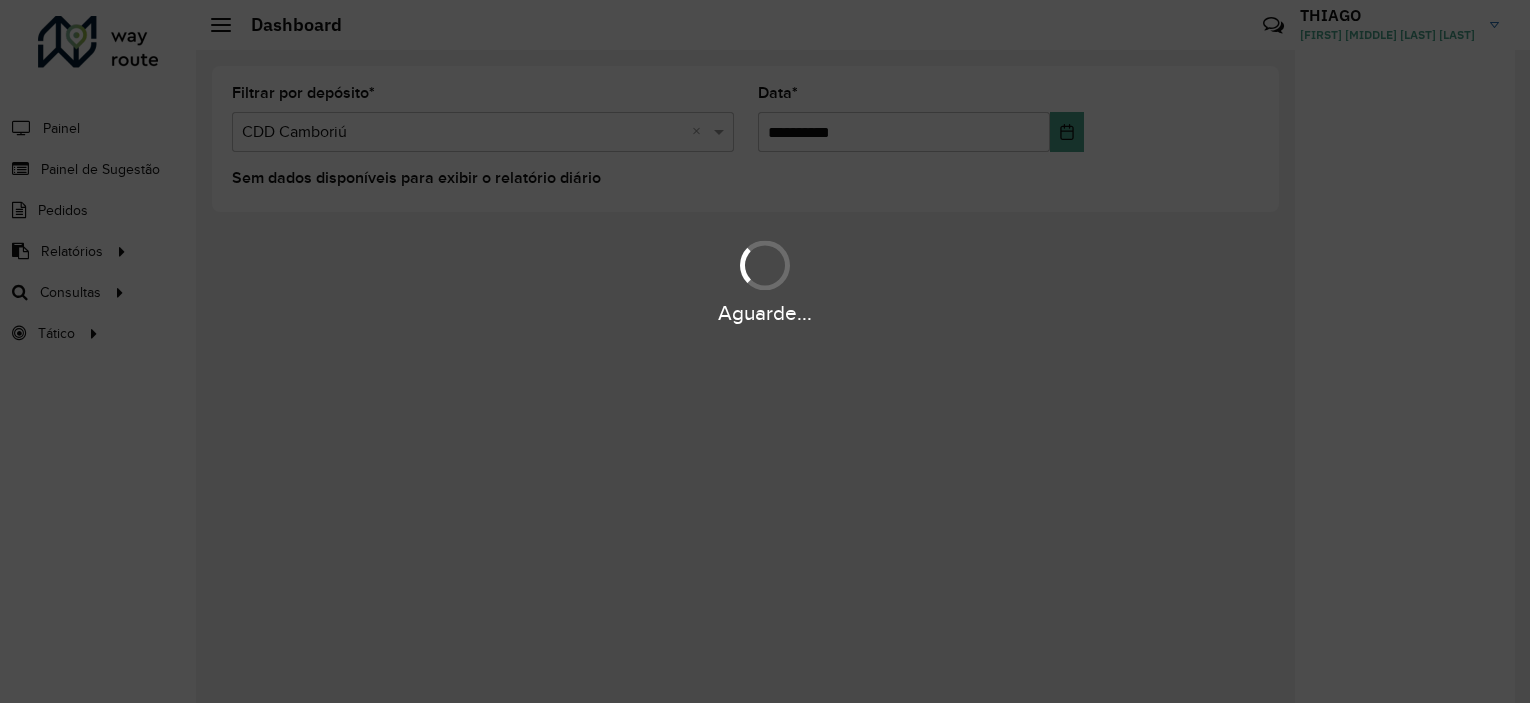 scroll, scrollTop: 0, scrollLeft: 0, axis: both 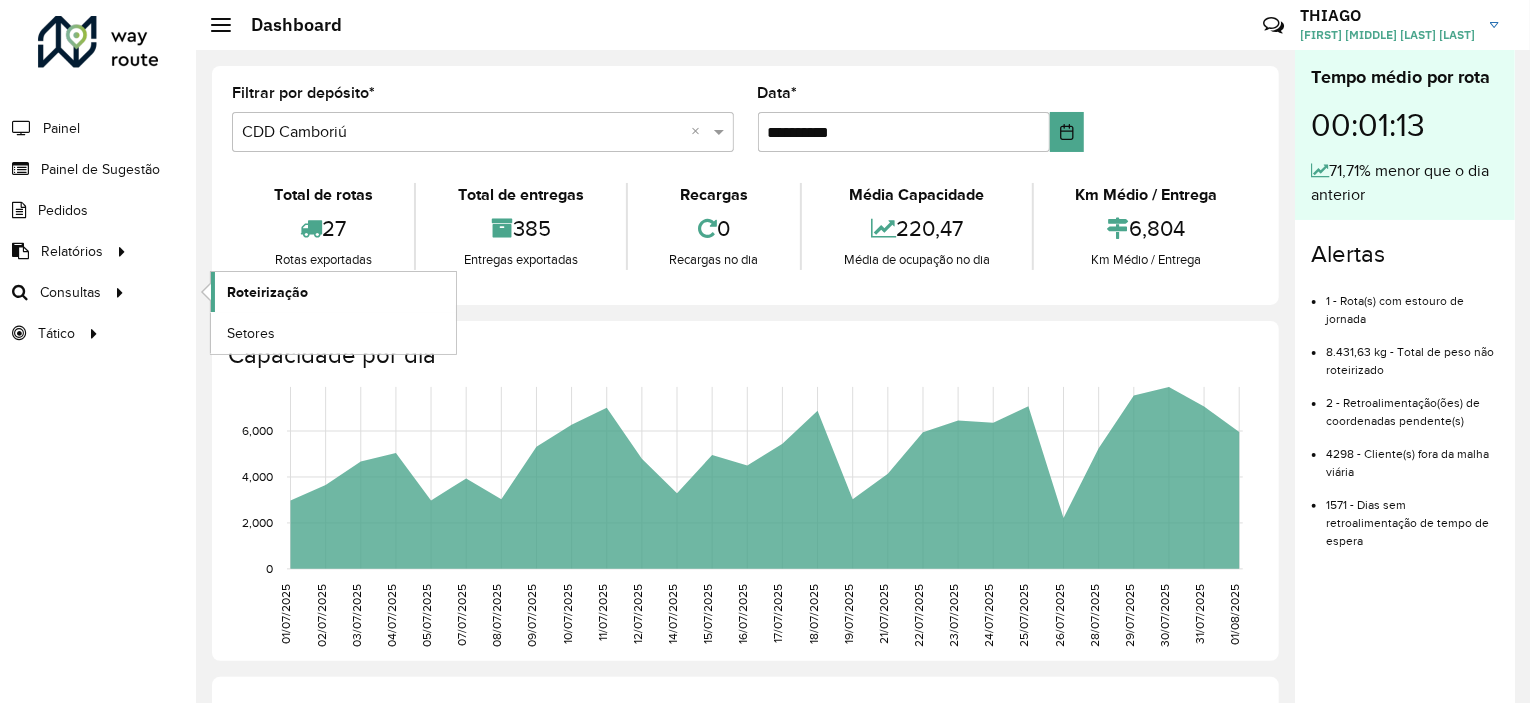 click on "Roteirização" 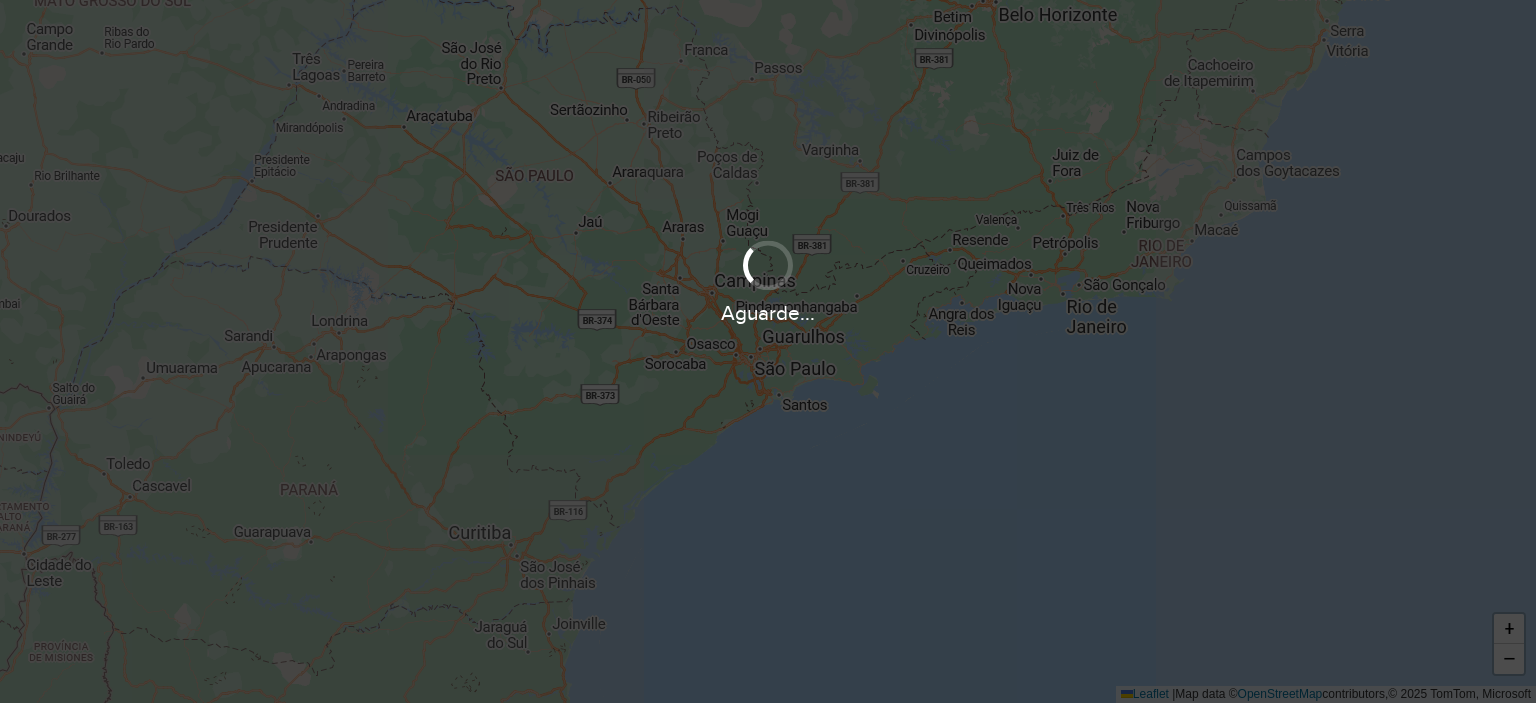 scroll, scrollTop: 0, scrollLeft: 0, axis: both 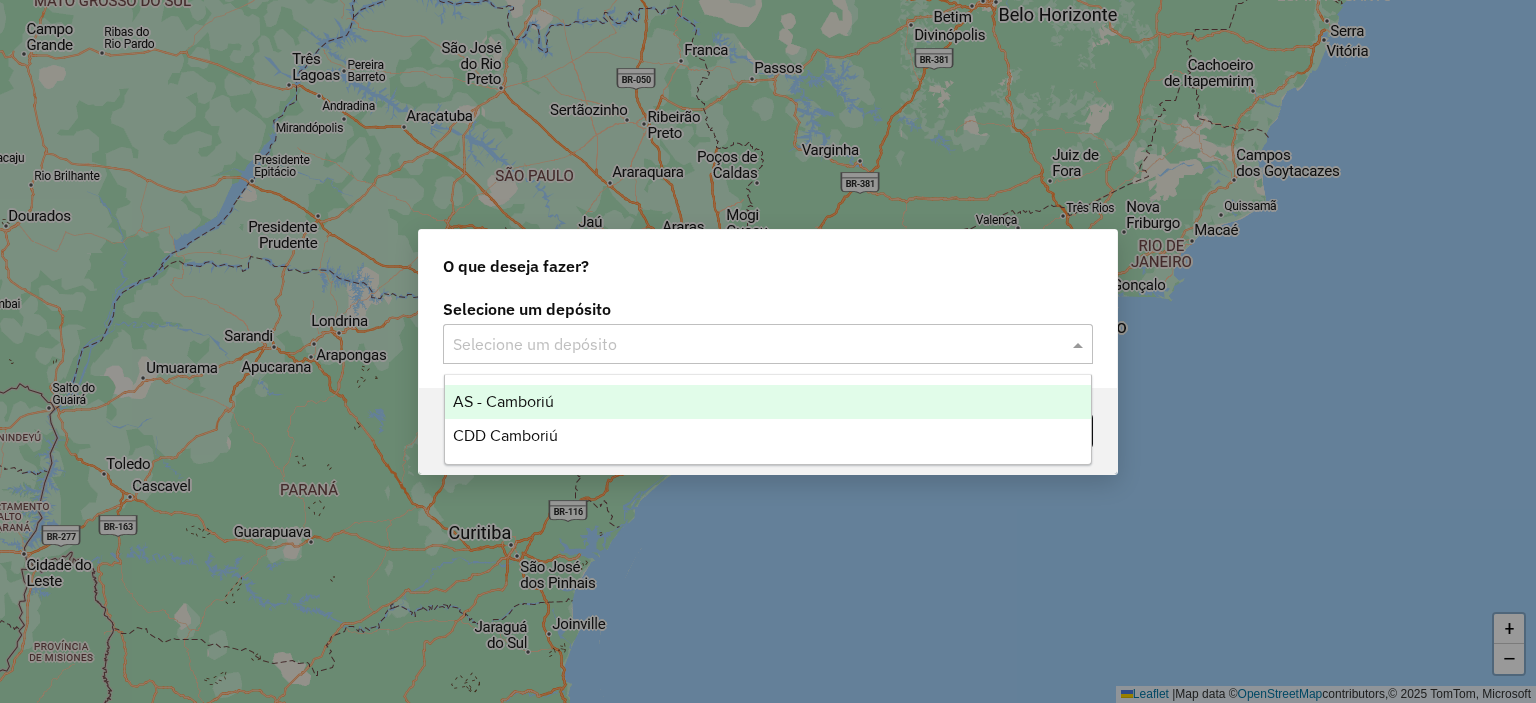 drag, startPoint x: 696, startPoint y: 352, endPoint x: 680, endPoint y: 355, distance: 16.27882 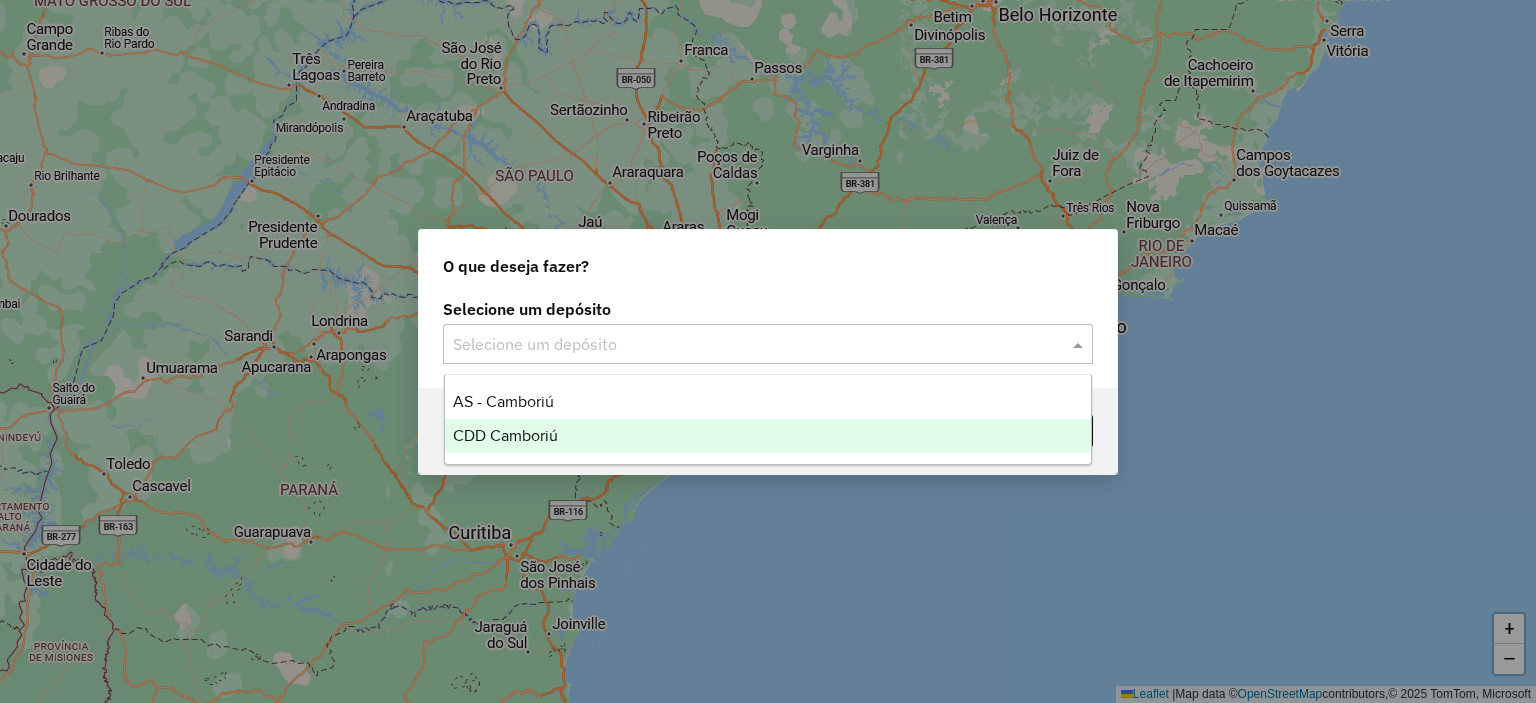 click on "CDD Camboriú" at bounding box center (505, 435) 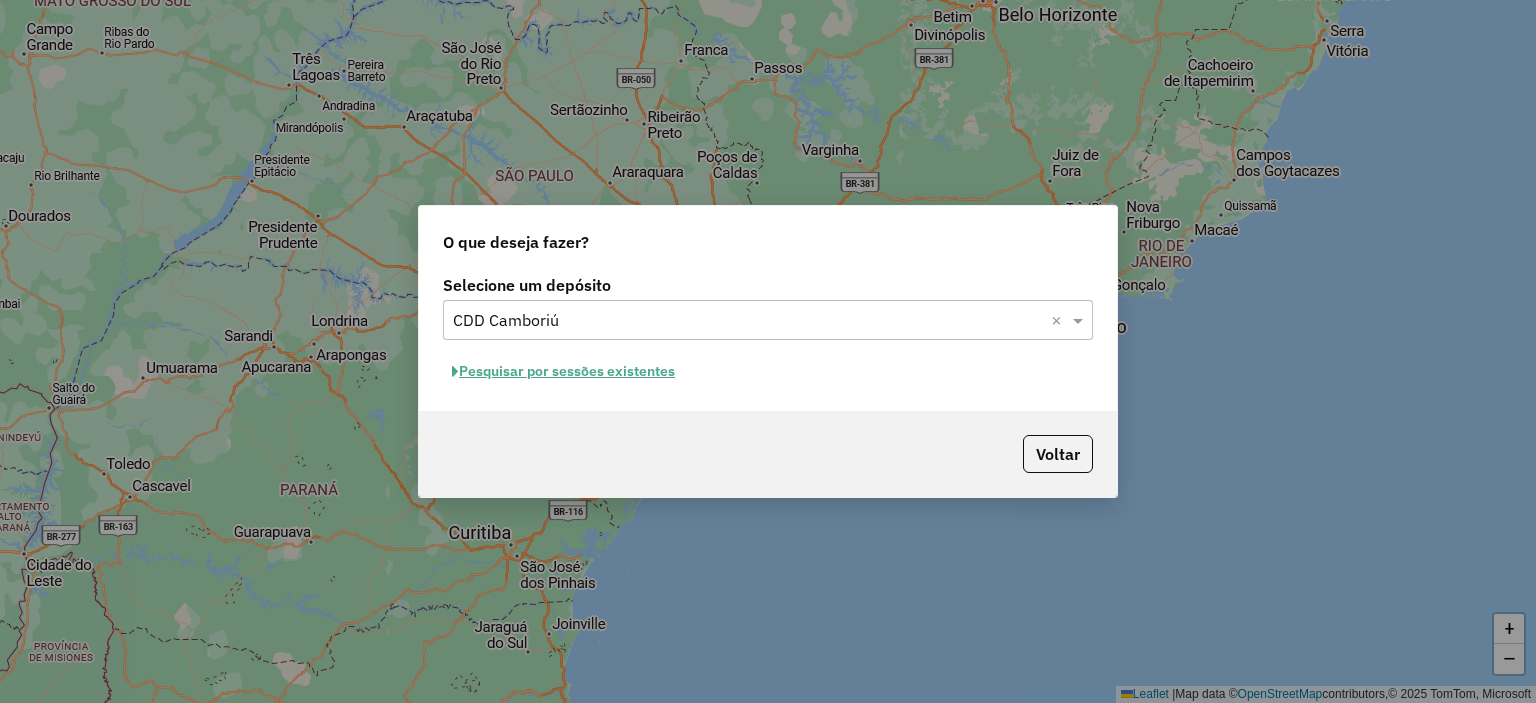 click on "Pesquisar por sessões existentes" 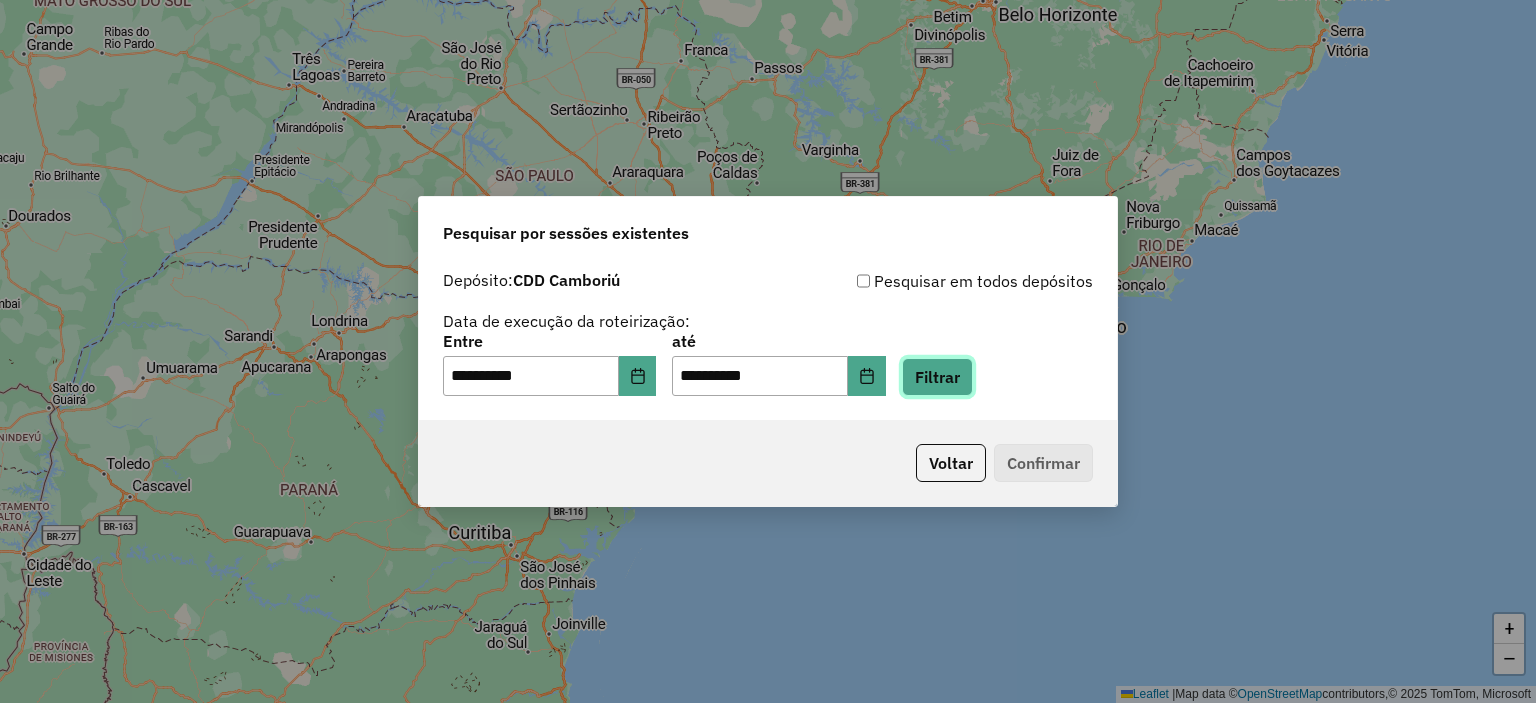 click on "Filtrar" 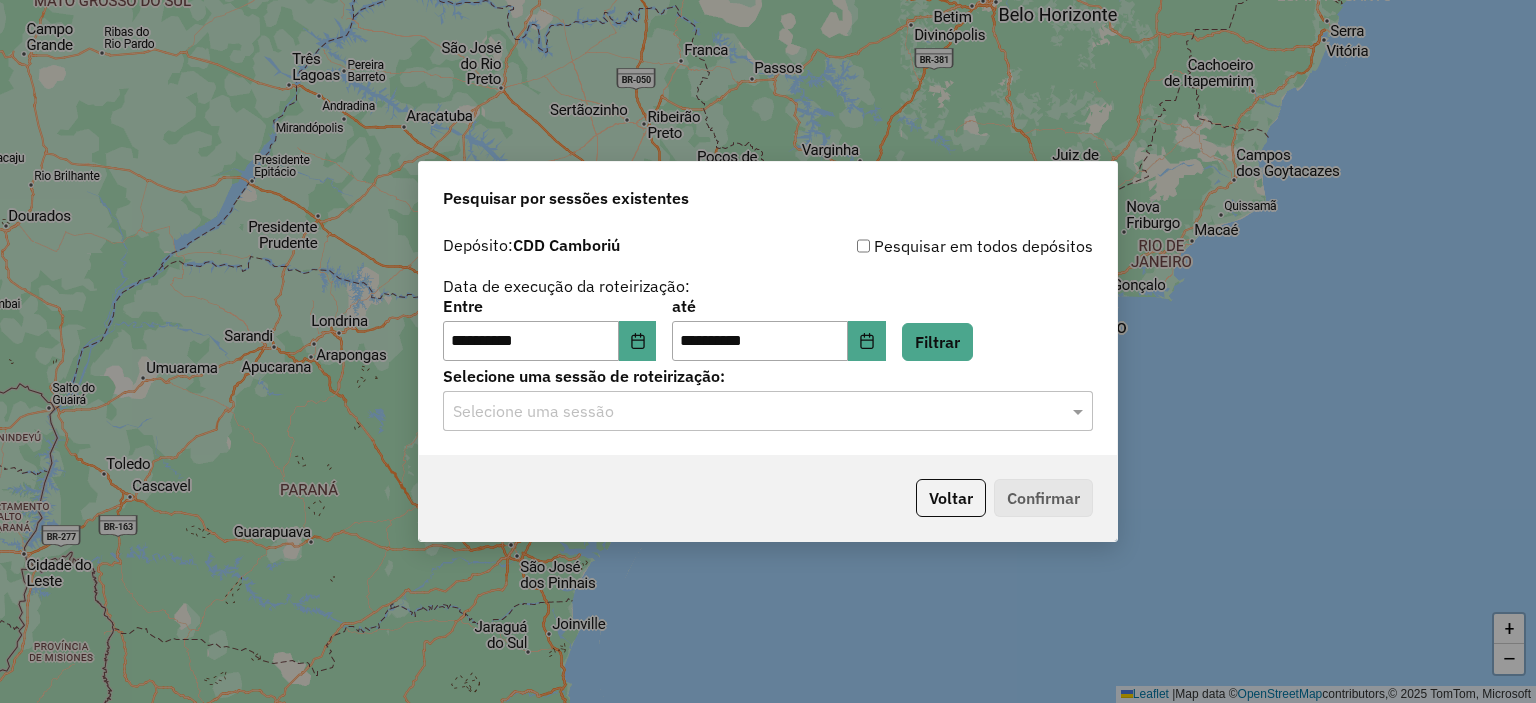 click 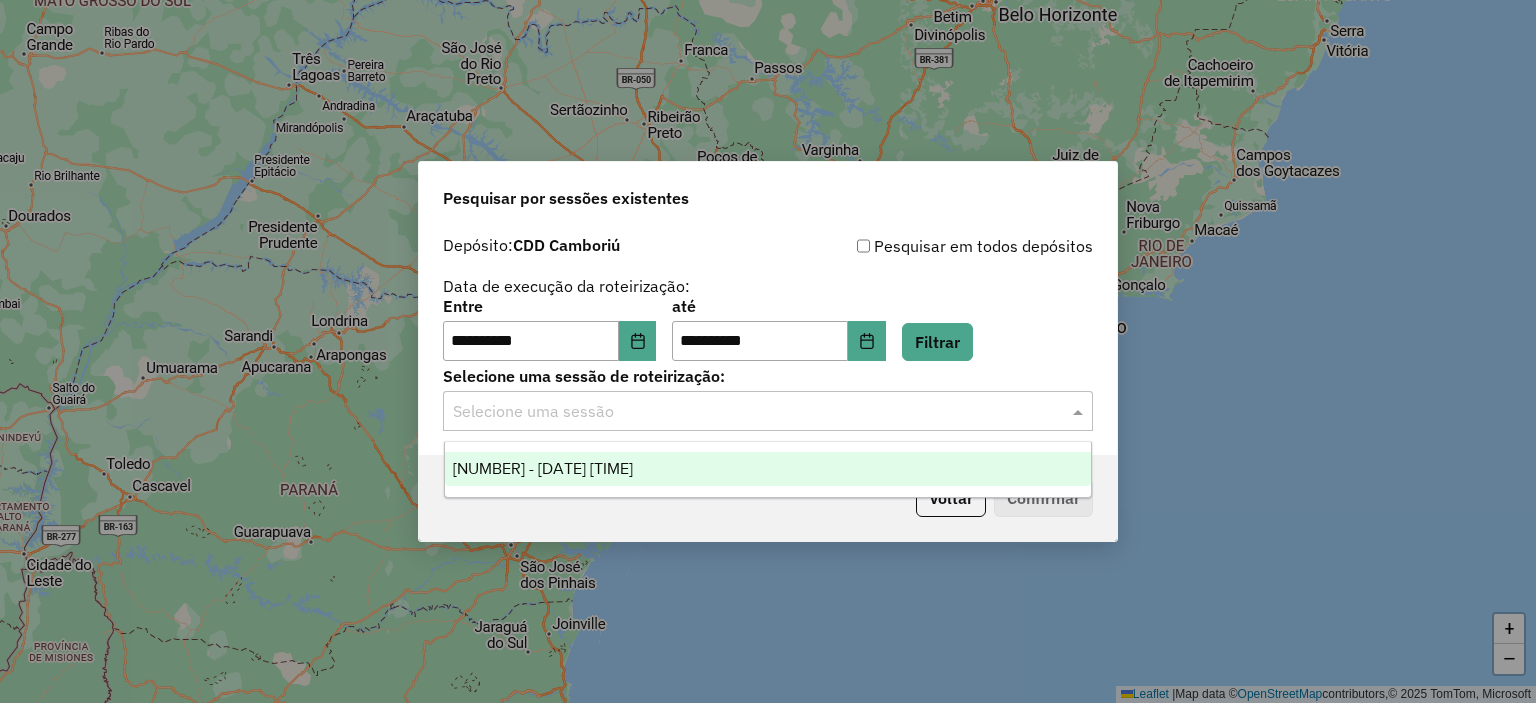click on "1221786 - 01/08/2025 20:25" at bounding box center [543, 468] 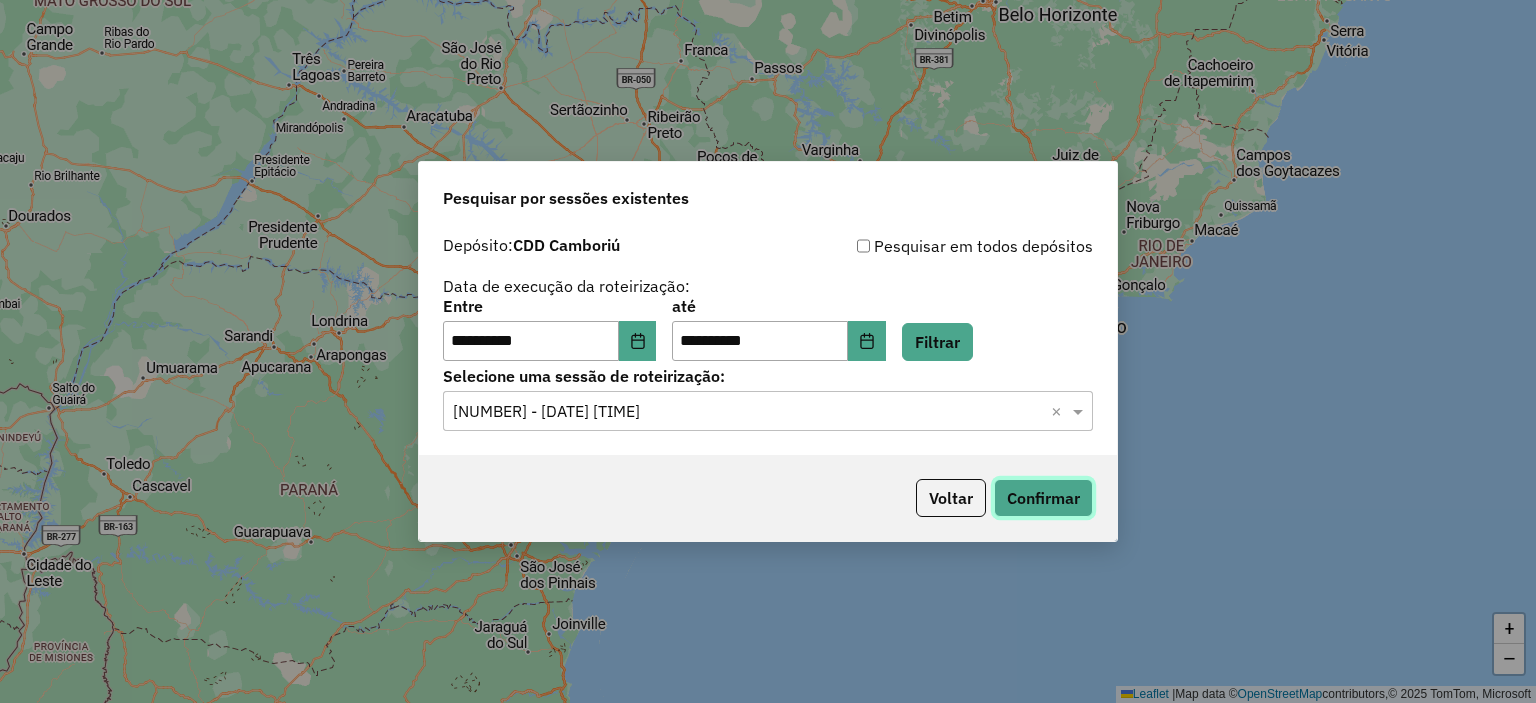 click on "Confirmar" 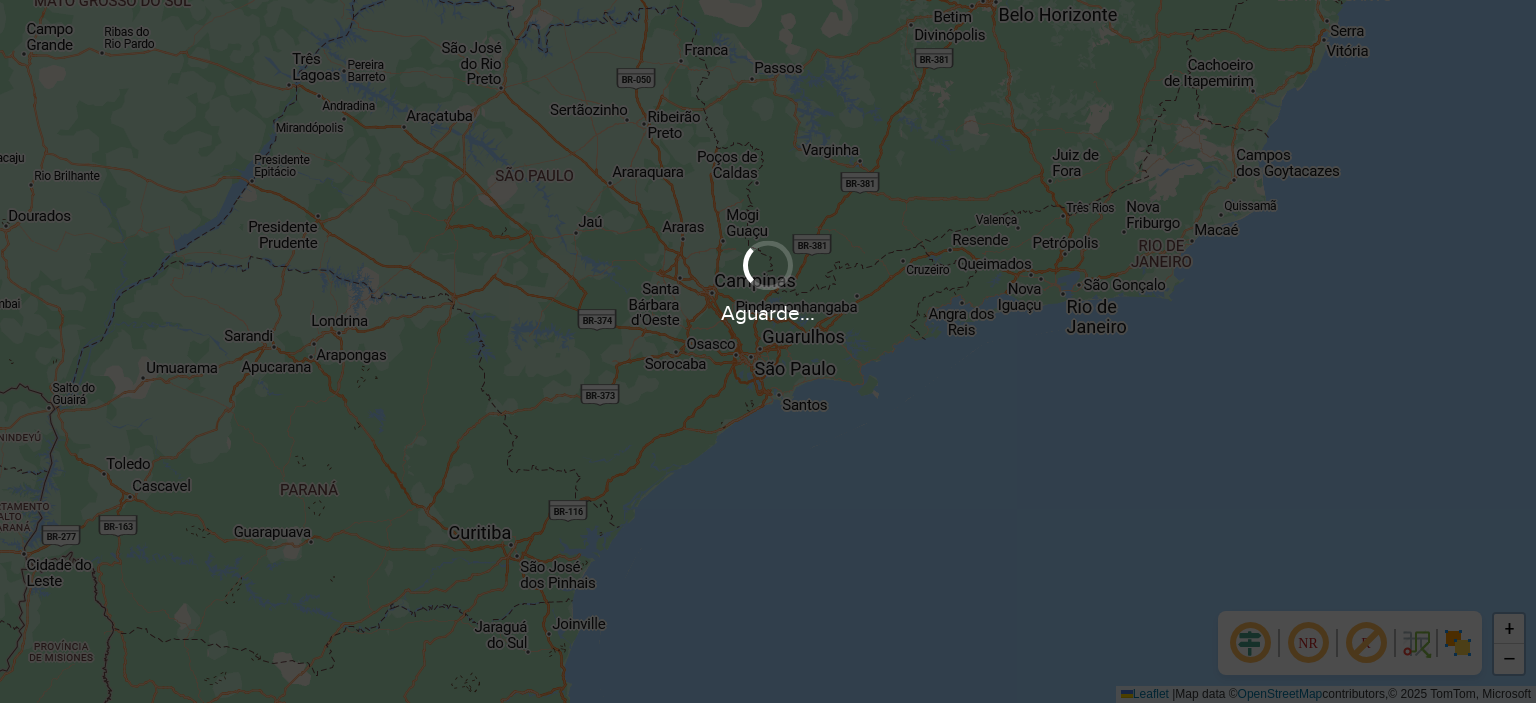 scroll, scrollTop: 0, scrollLeft: 0, axis: both 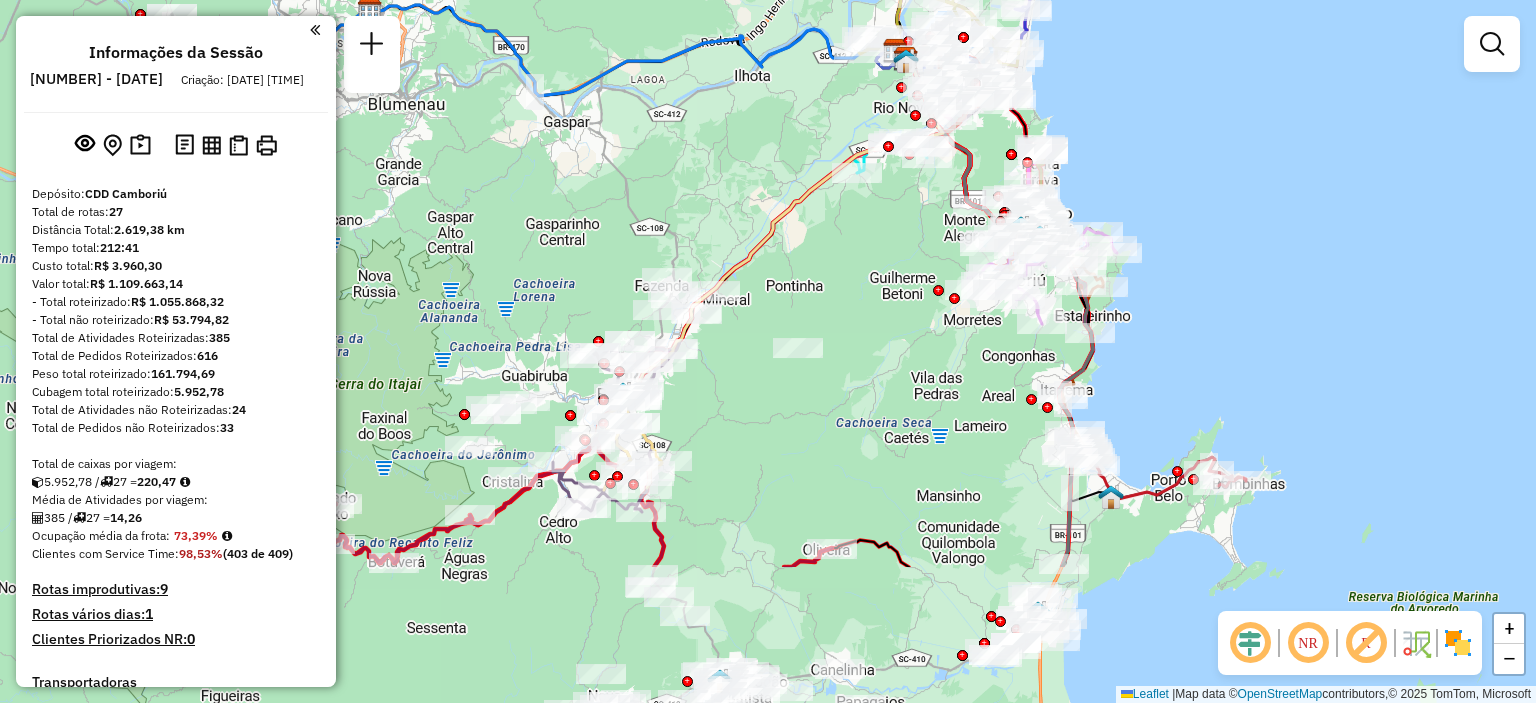drag, startPoint x: 740, startPoint y: 484, endPoint x: 902, endPoint y: 277, distance: 262.85547 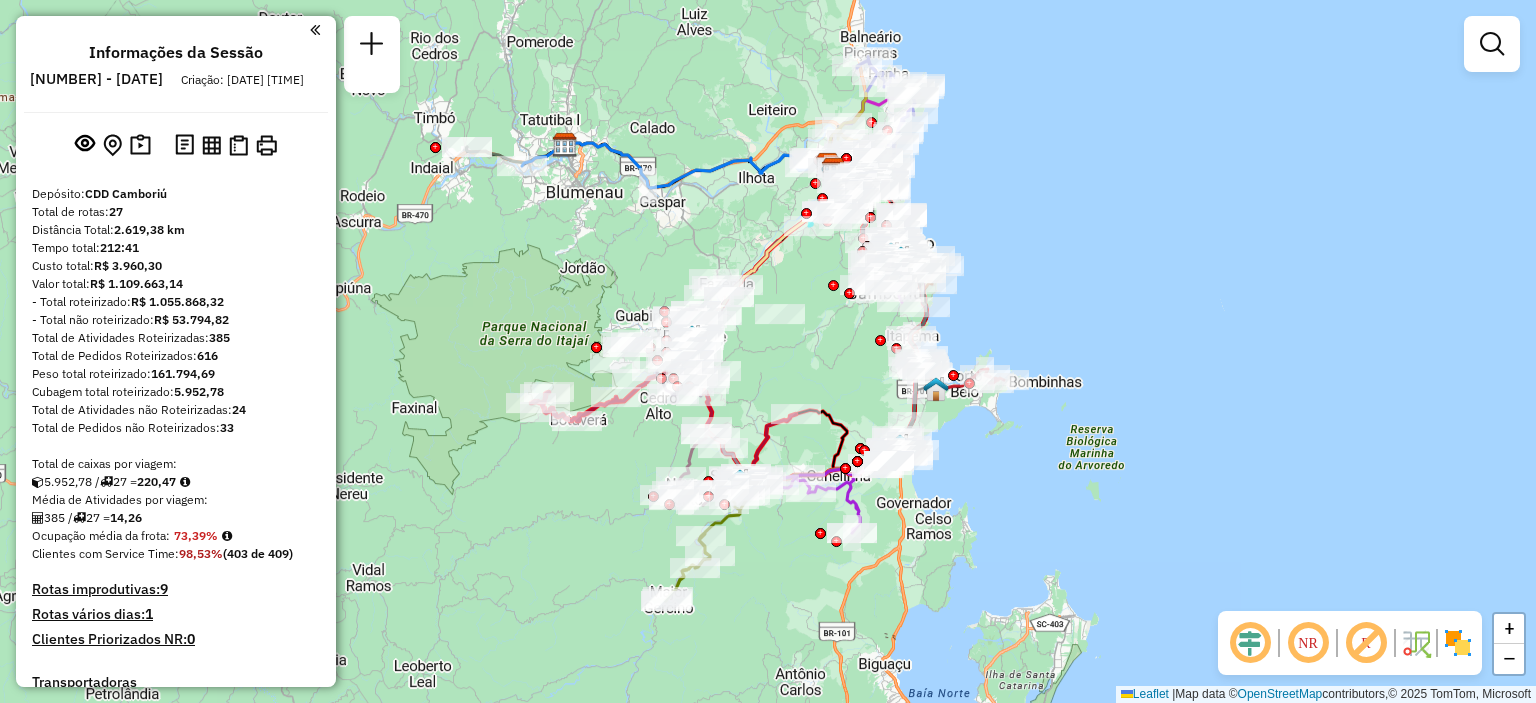 drag, startPoint x: 832, startPoint y: 443, endPoint x: 798, endPoint y: 399, distance: 55.605755 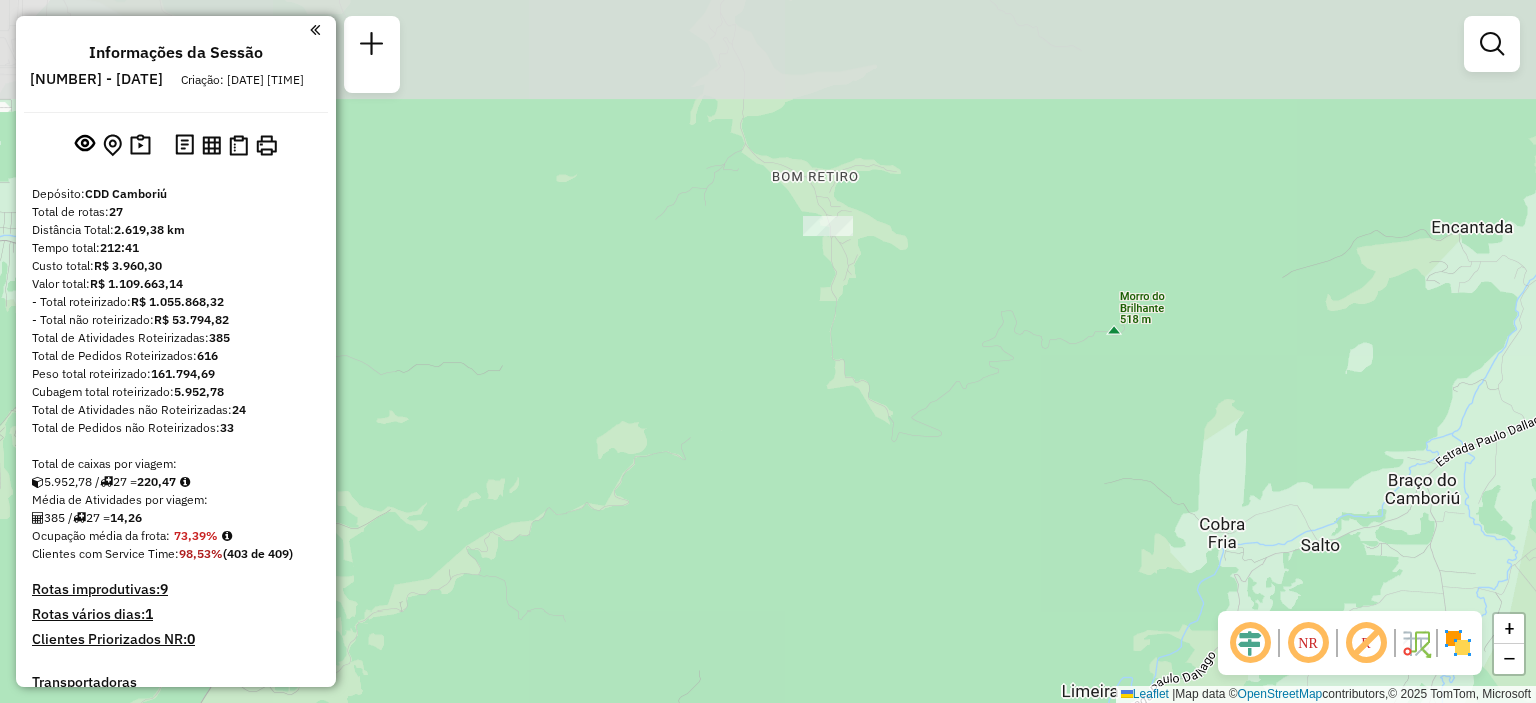 drag, startPoint x: 892, startPoint y: 219, endPoint x: 797, endPoint y: 403, distance: 207.07729 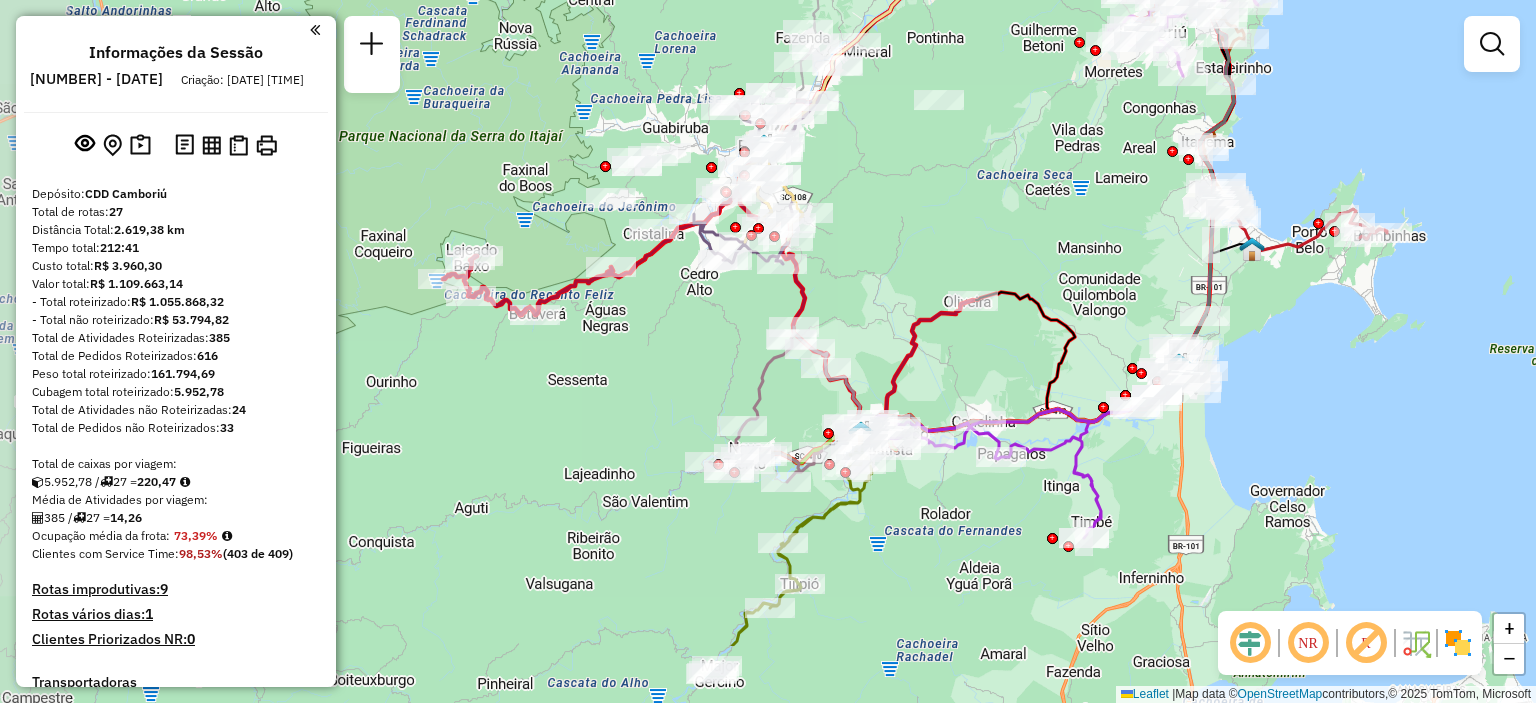 drag, startPoint x: 840, startPoint y: 317, endPoint x: 985, endPoint y: 163, distance: 211.52069 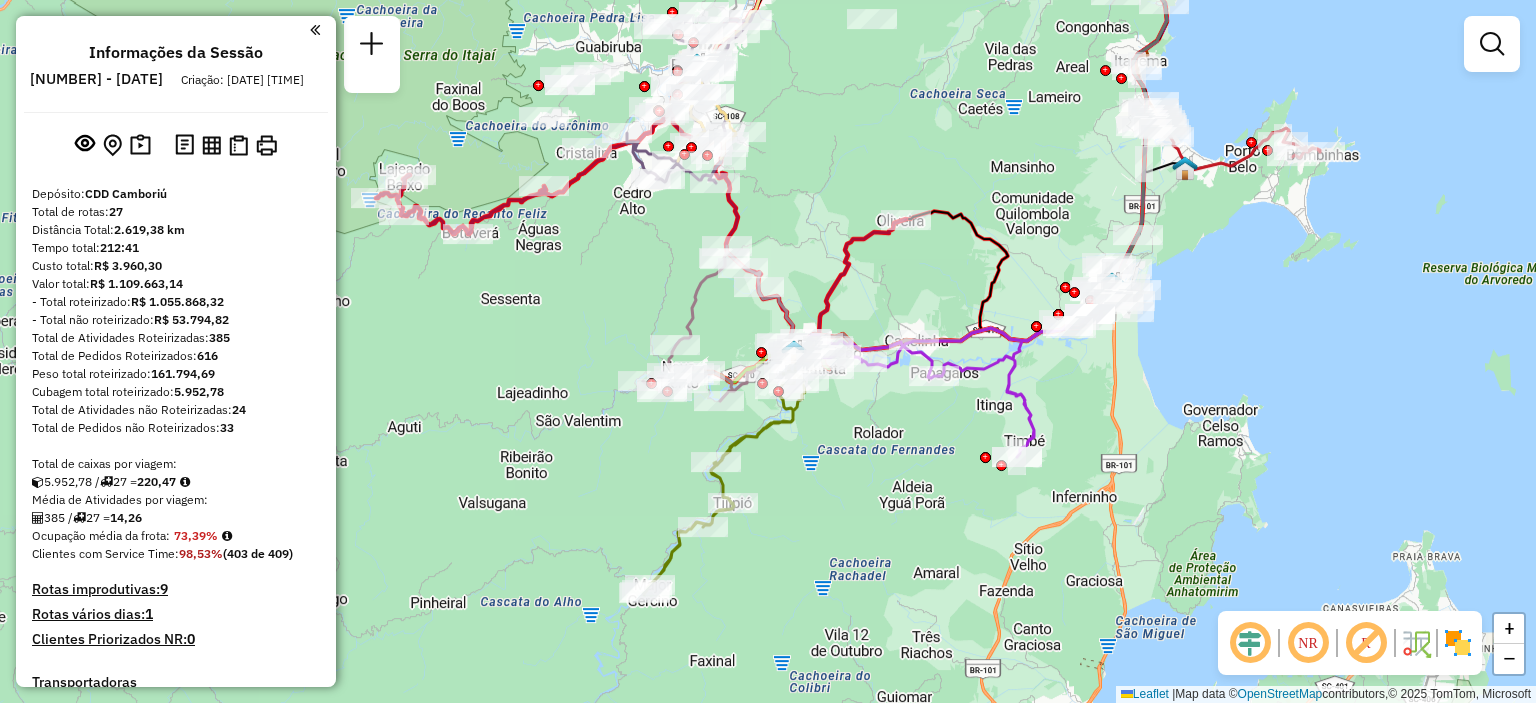 drag, startPoint x: 928, startPoint y: 200, endPoint x: 884, endPoint y: 143, distance: 72.00694 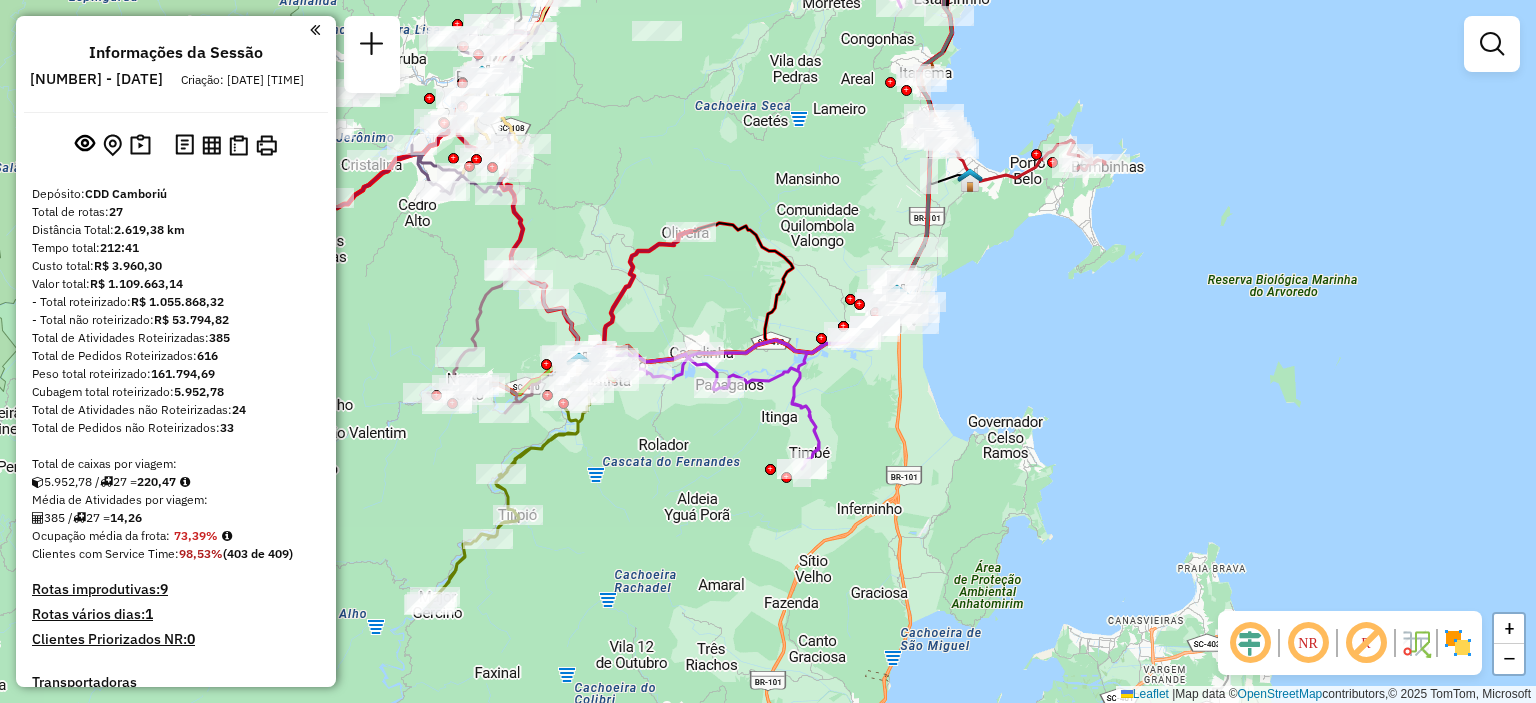 drag, startPoint x: 940, startPoint y: 439, endPoint x: 729, endPoint y: 456, distance: 211.68373 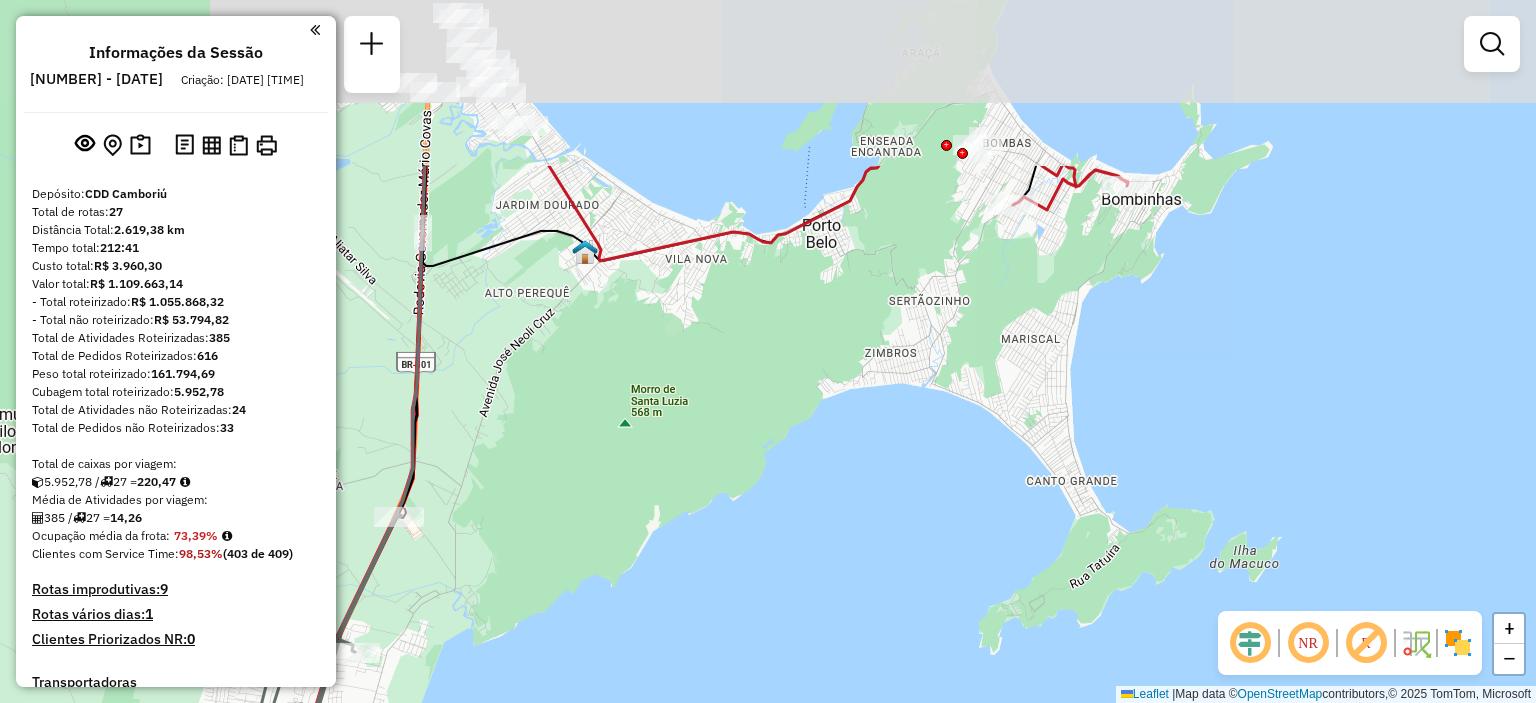 drag, startPoint x: 1054, startPoint y: 219, endPoint x: 1038, endPoint y: 457, distance: 238.53722 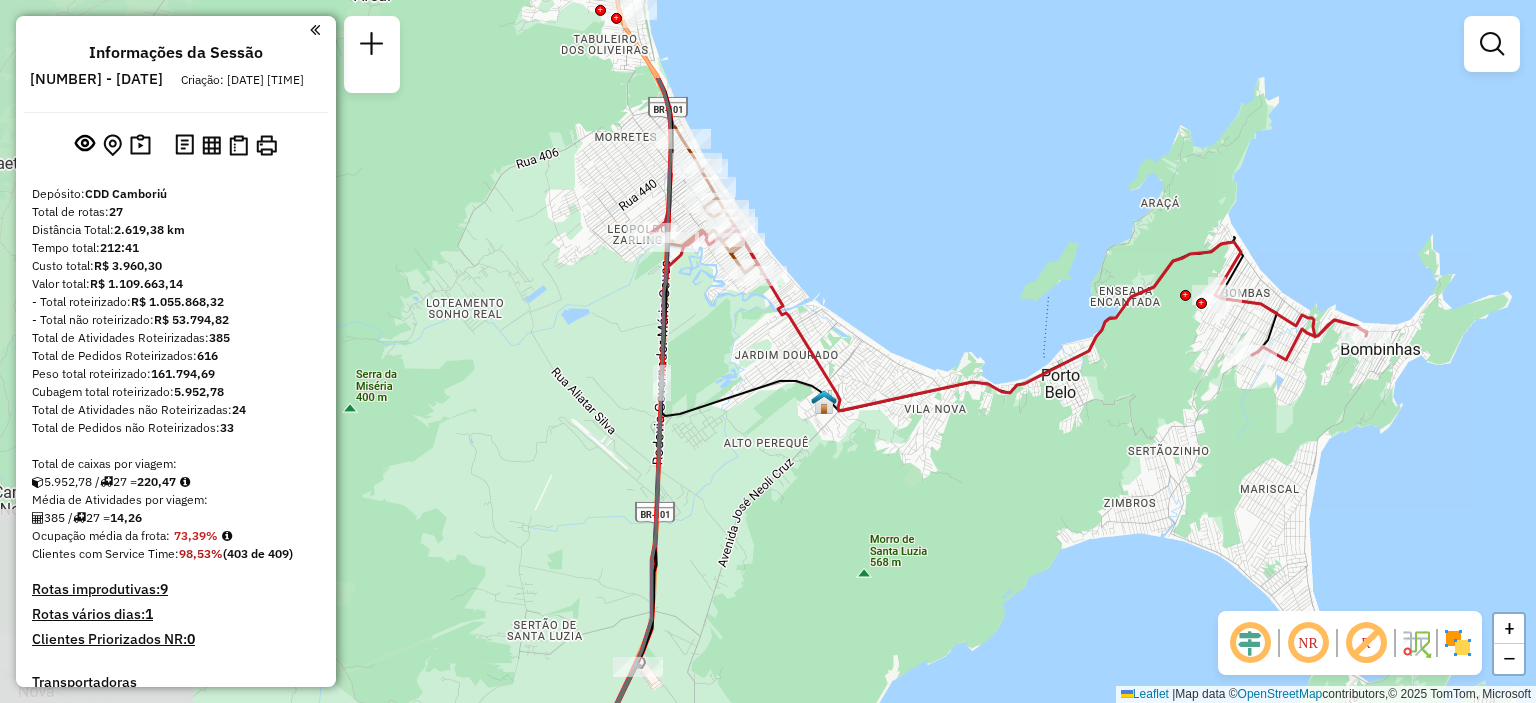 drag, startPoint x: 644, startPoint y: 303, endPoint x: 885, endPoint y: 451, distance: 282.8162 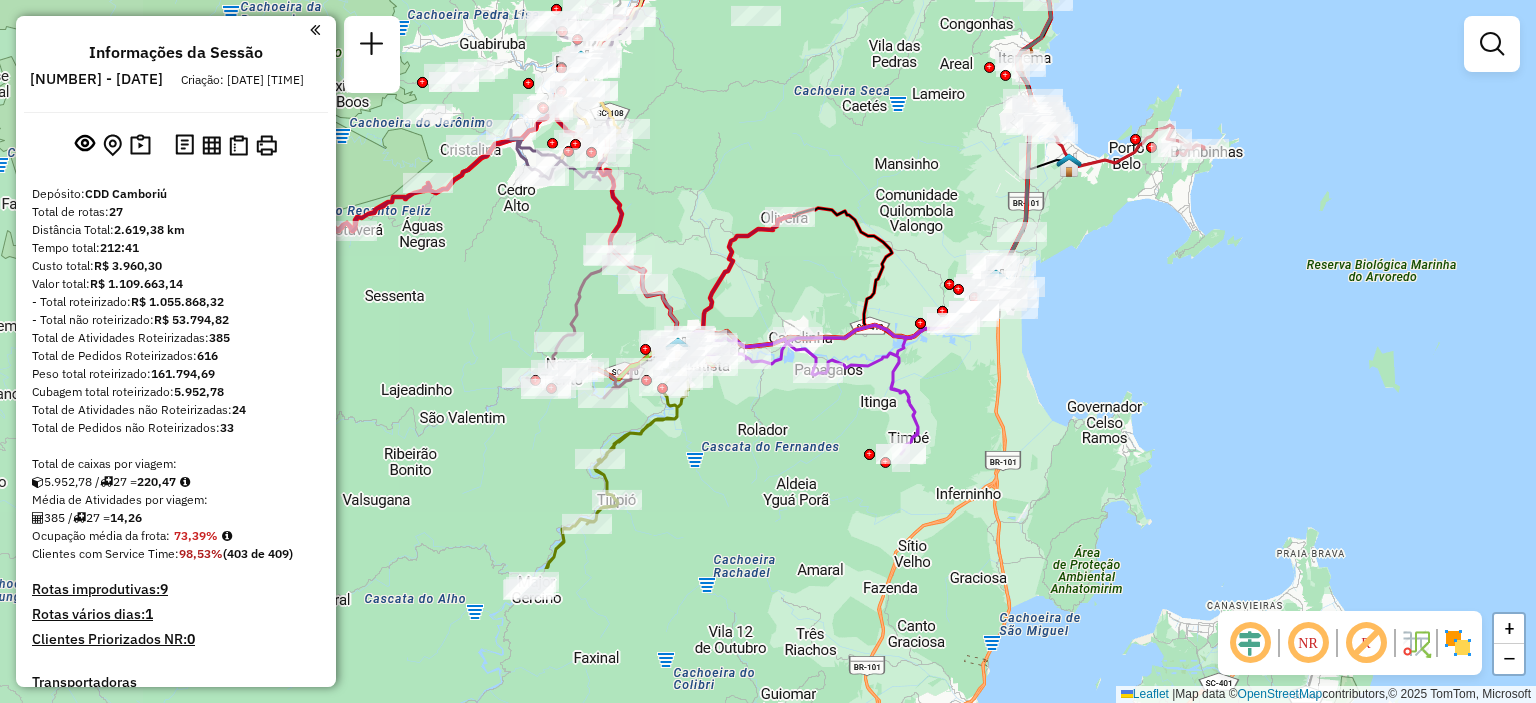 drag, startPoint x: 664, startPoint y: 561, endPoint x: 992, endPoint y: 356, distance: 386.7932 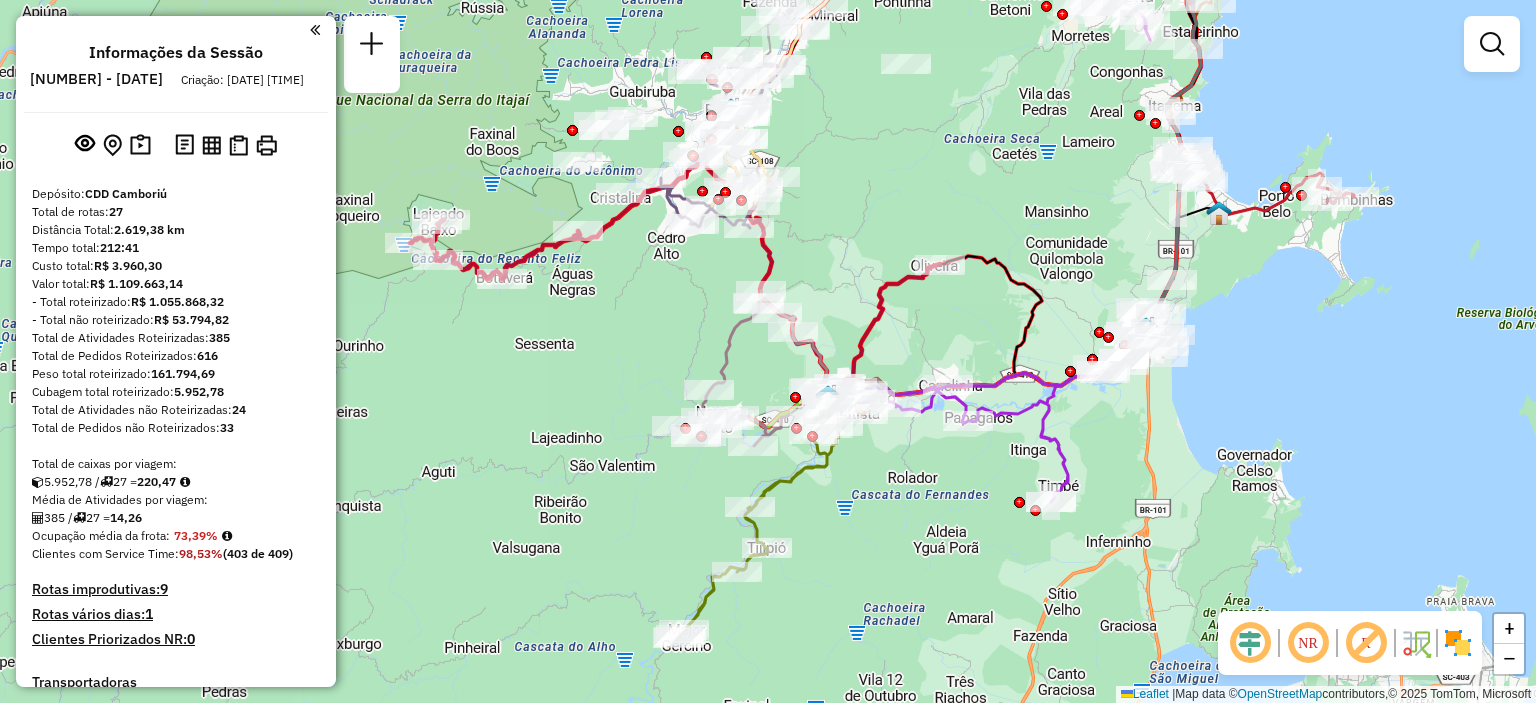 drag, startPoint x: 660, startPoint y: 527, endPoint x: 898, endPoint y: 643, distance: 264.76404 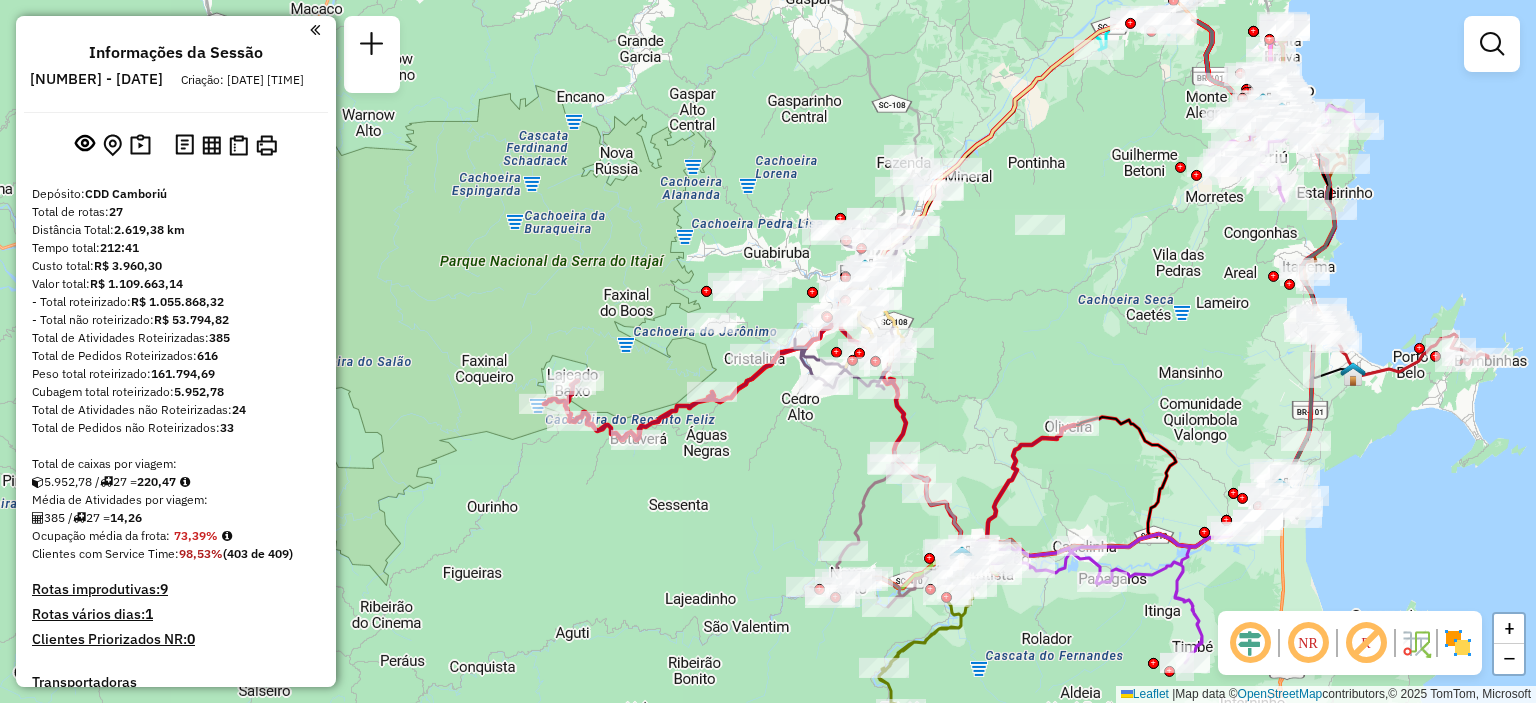drag, startPoint x: 652, startPoint y: 447, endPoint x: 690, endPoint y: 536, distance: 96.77293 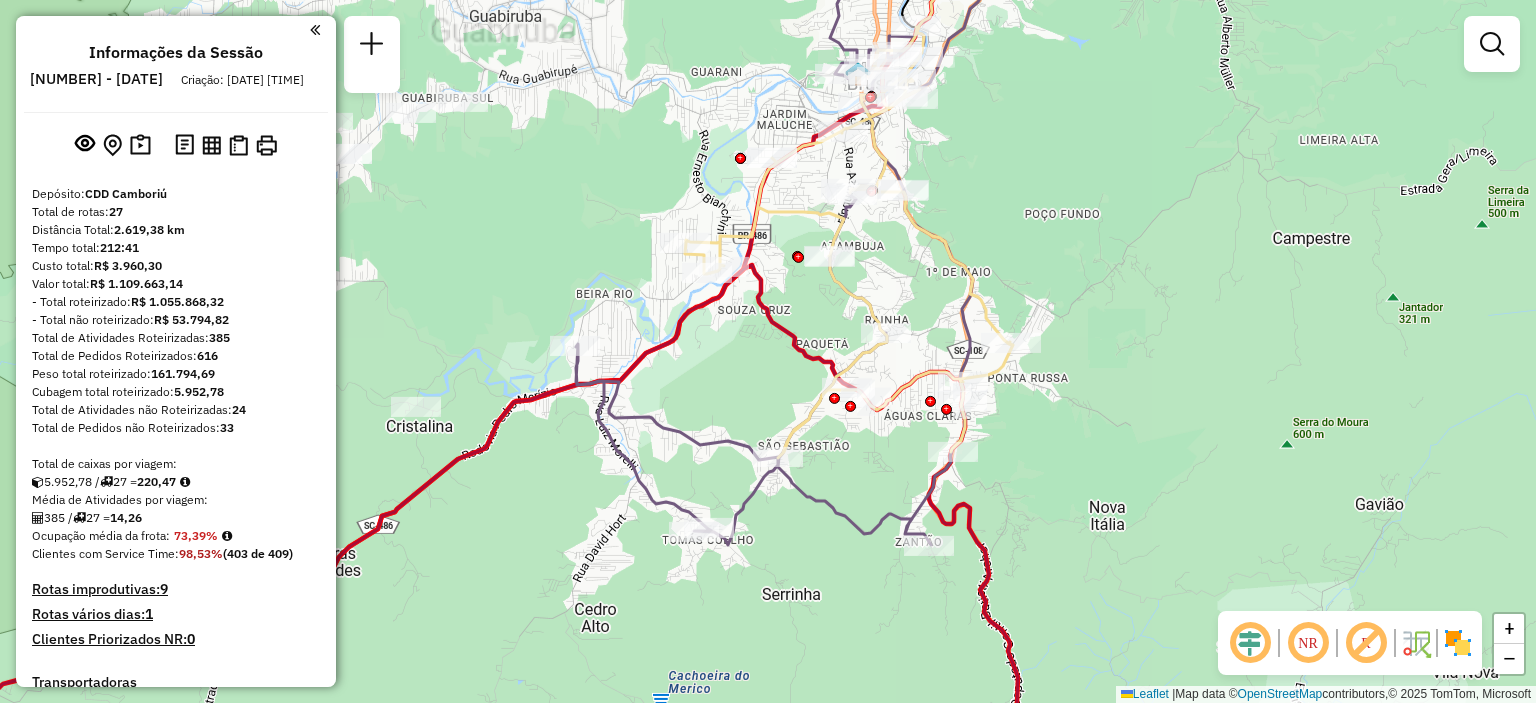 drag, startPoint x: 1098, startPoint y: 183, endPoint x: 1016, endPoint y: 409, distance: 240.4163 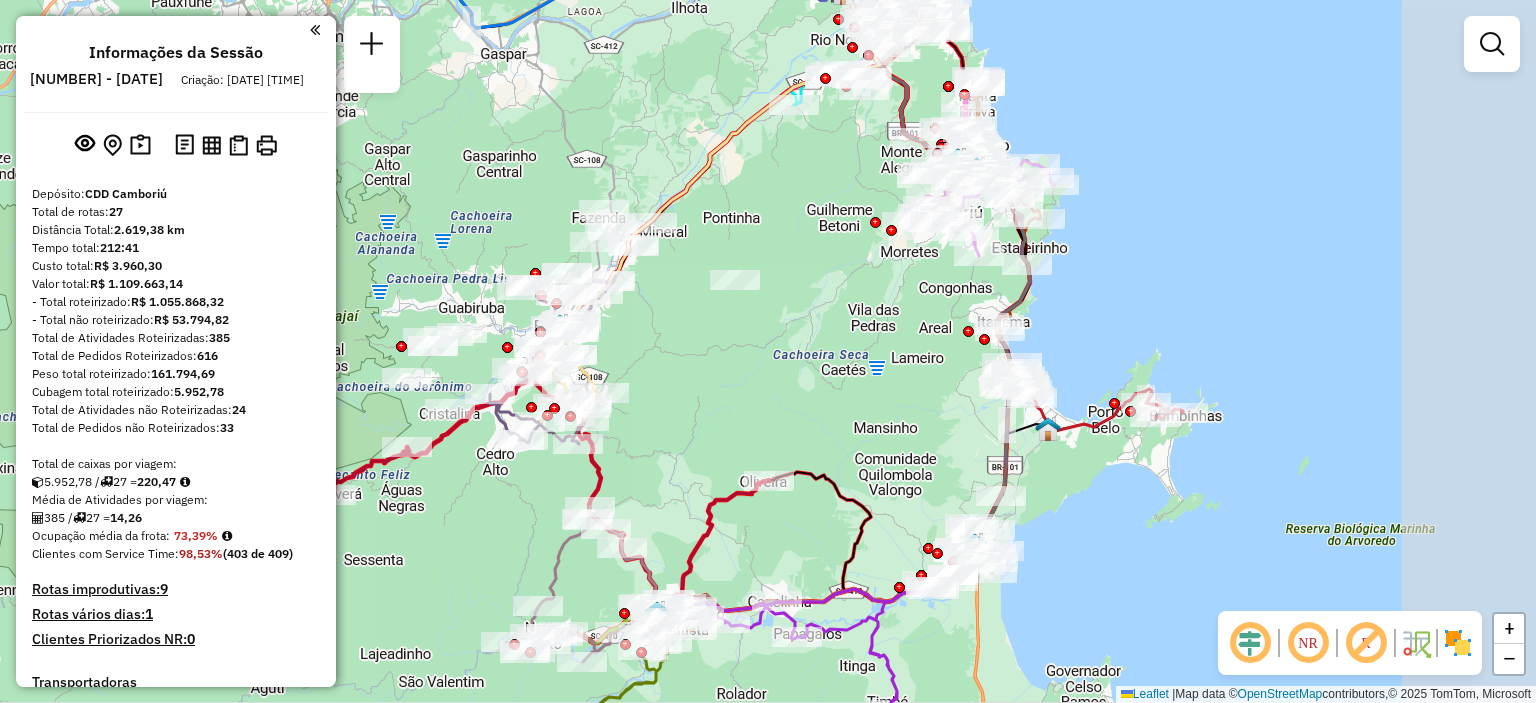 drag, startPoint x: 1182, startPoint y: 327, endPoint x: 796, endPoint y: 309, distance: 386.41946 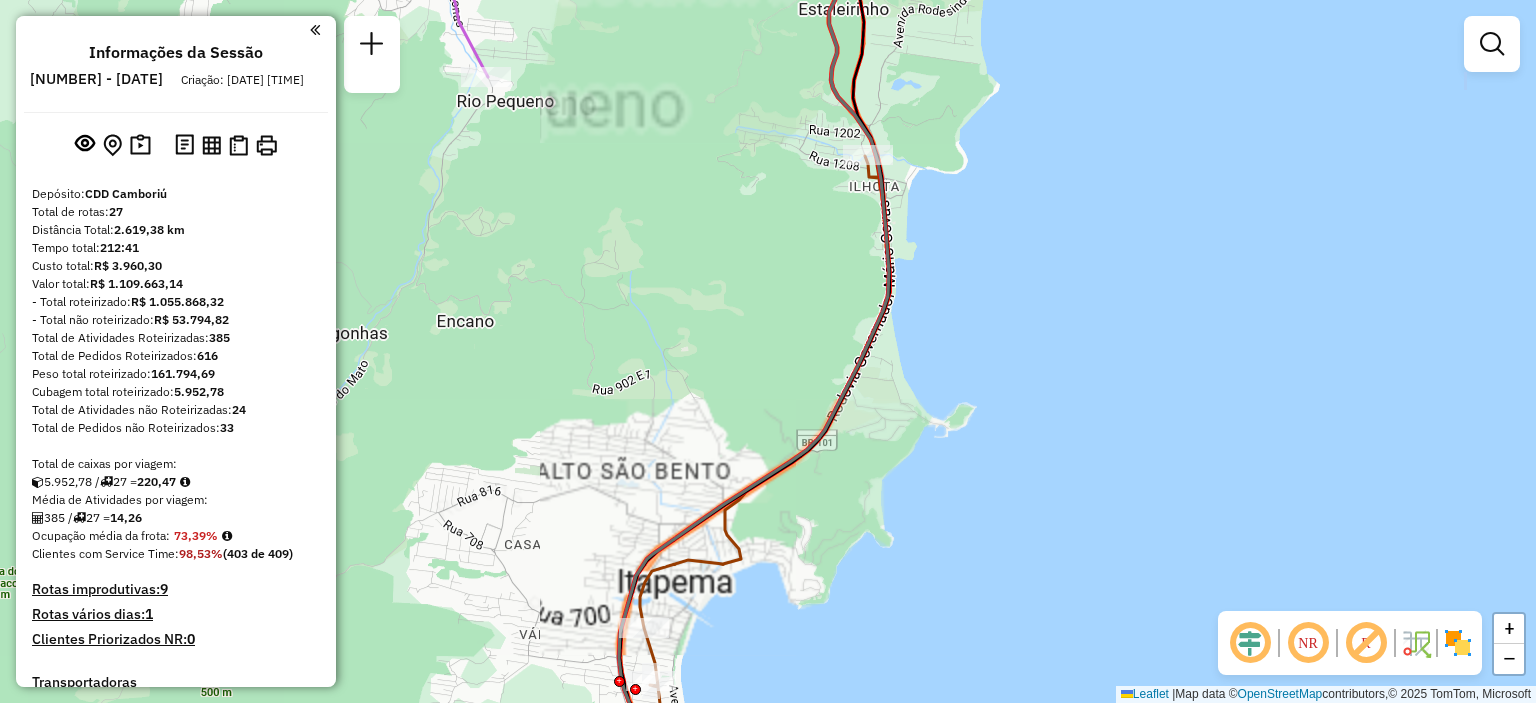 drag, startPoint x: 924, startPoint y: 361, endPoint x: 916, endPoint y: 369, distance: 11.313708 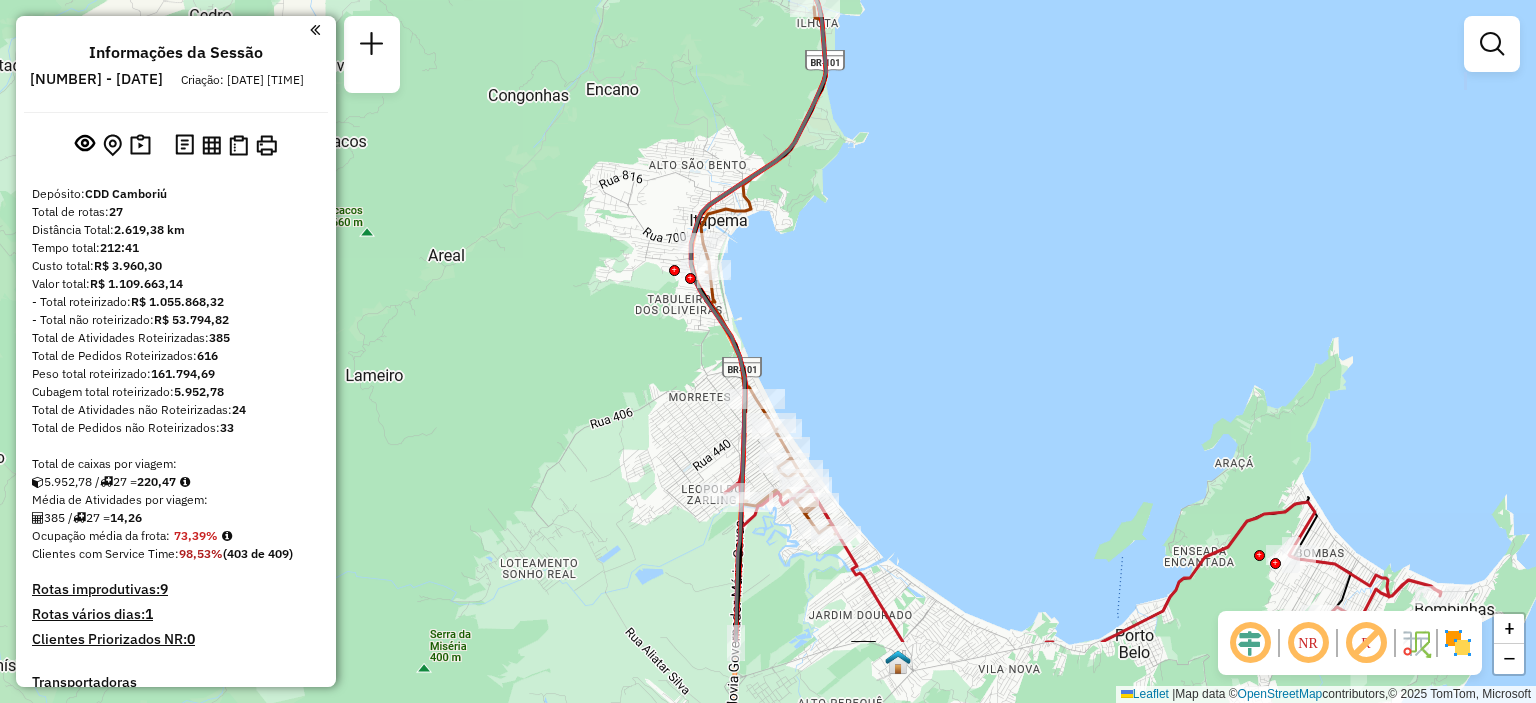 drag, startPoint x: 906, startPoint y: 351, endPoint x: 824, endPoint y: 172, distance: 196.88829 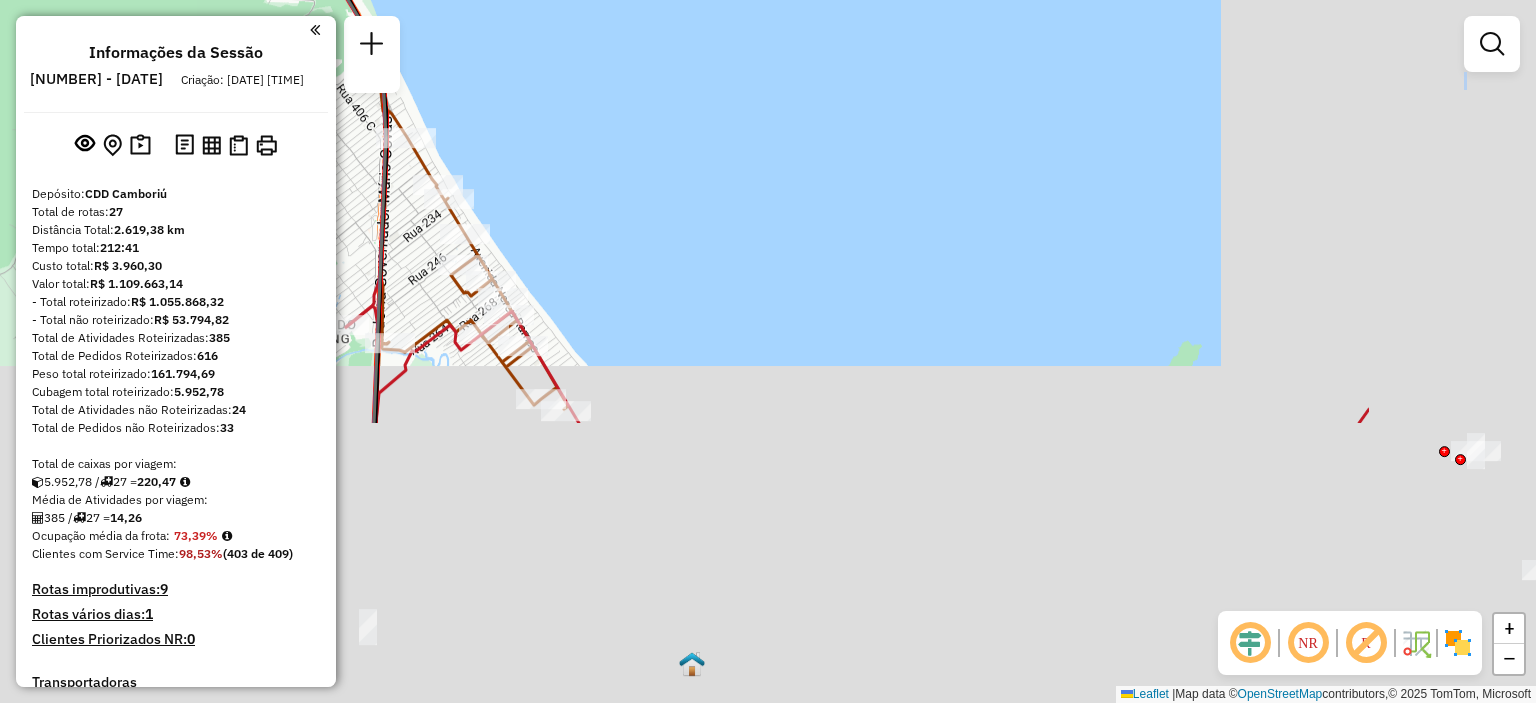 drag, startPoint x: 1028, startPoint y: 419, endPoint x: 706, endPoint y: 67, distance: 477.06183 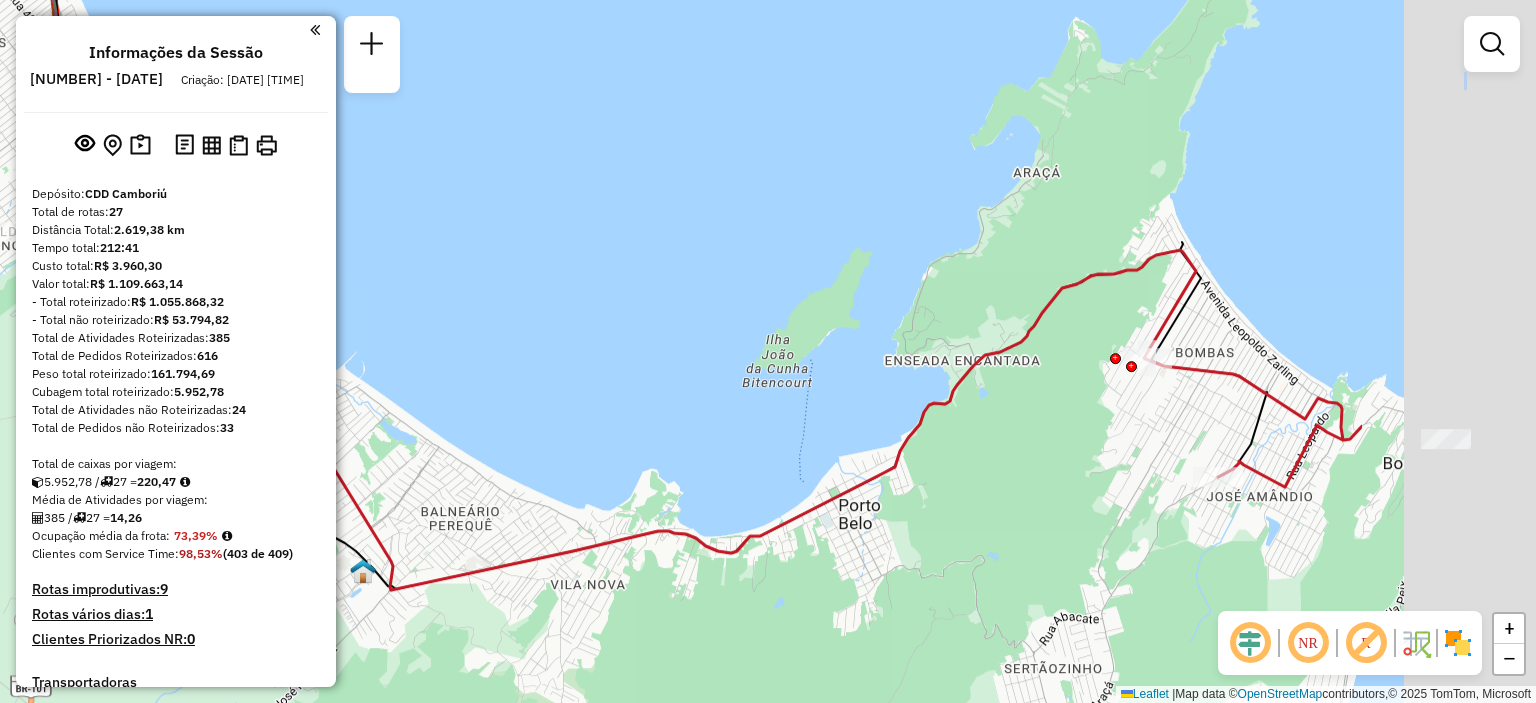 drag, startPoint x: 1097, startPoint y: 431, endPoint x: 732, endPoint y: 331, distance: 378.45078 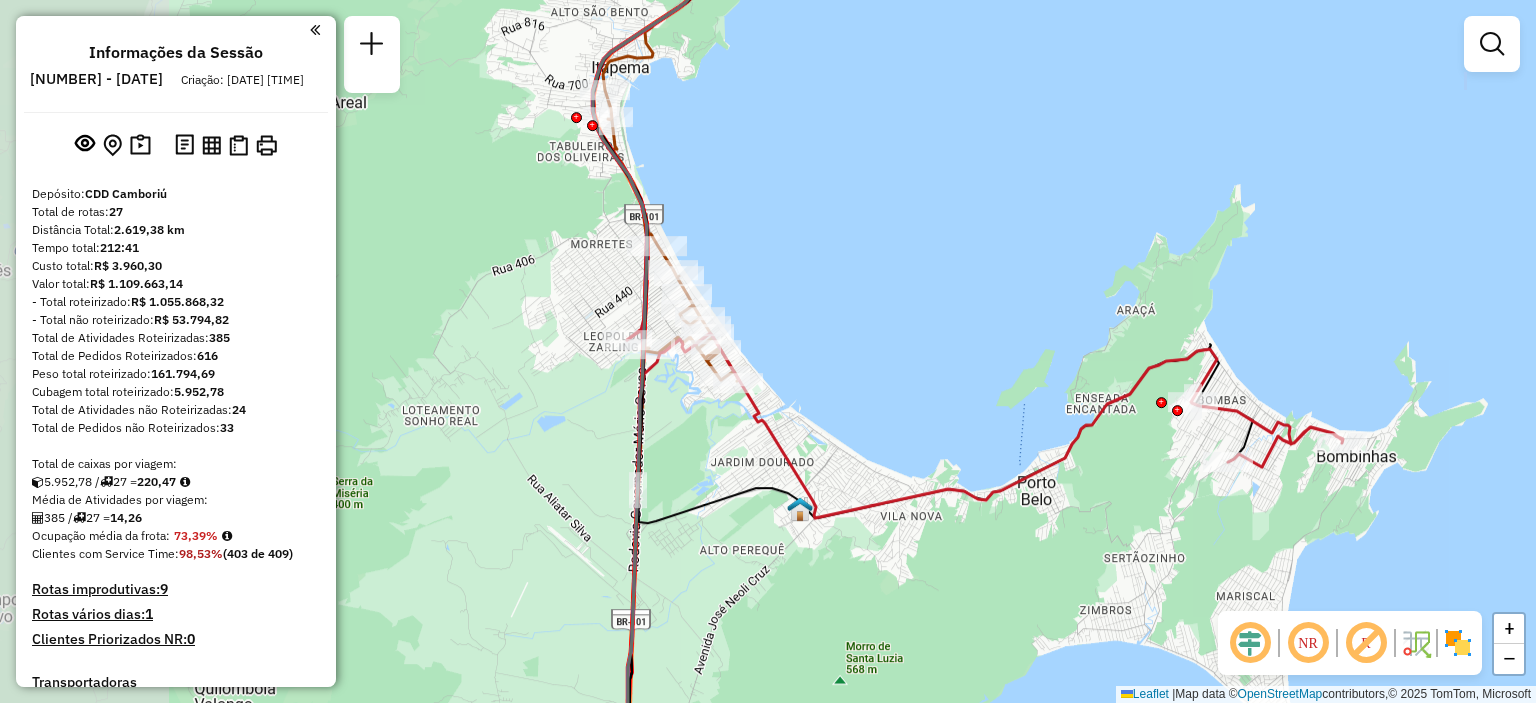drag, startPoint x: 609, startPoint y: 351, endPoint x: 886, endPoint y: 416, distance: 284.52417 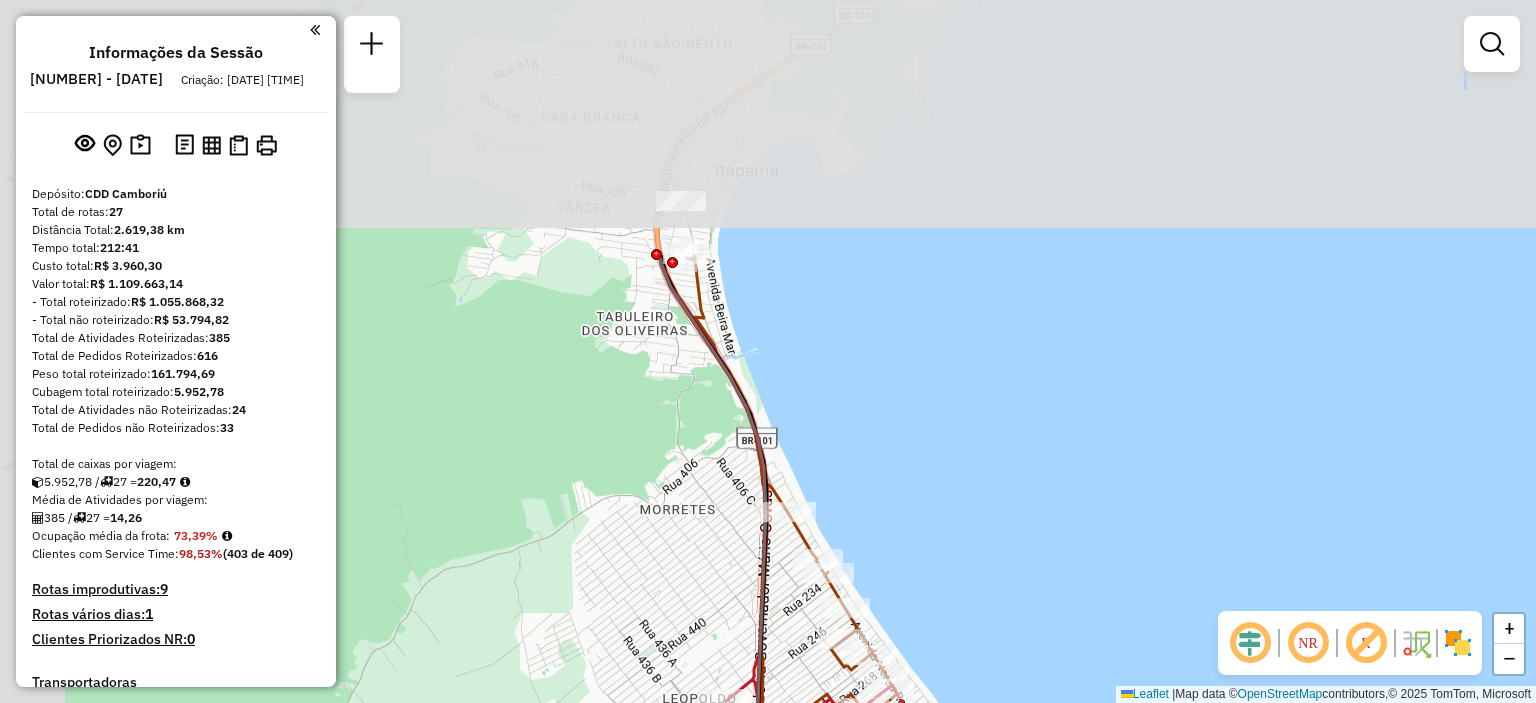drag, startPoint x: 712, startPoint y: 91, endPoint x: 864, endPoint y: 457, distance: 396.30795 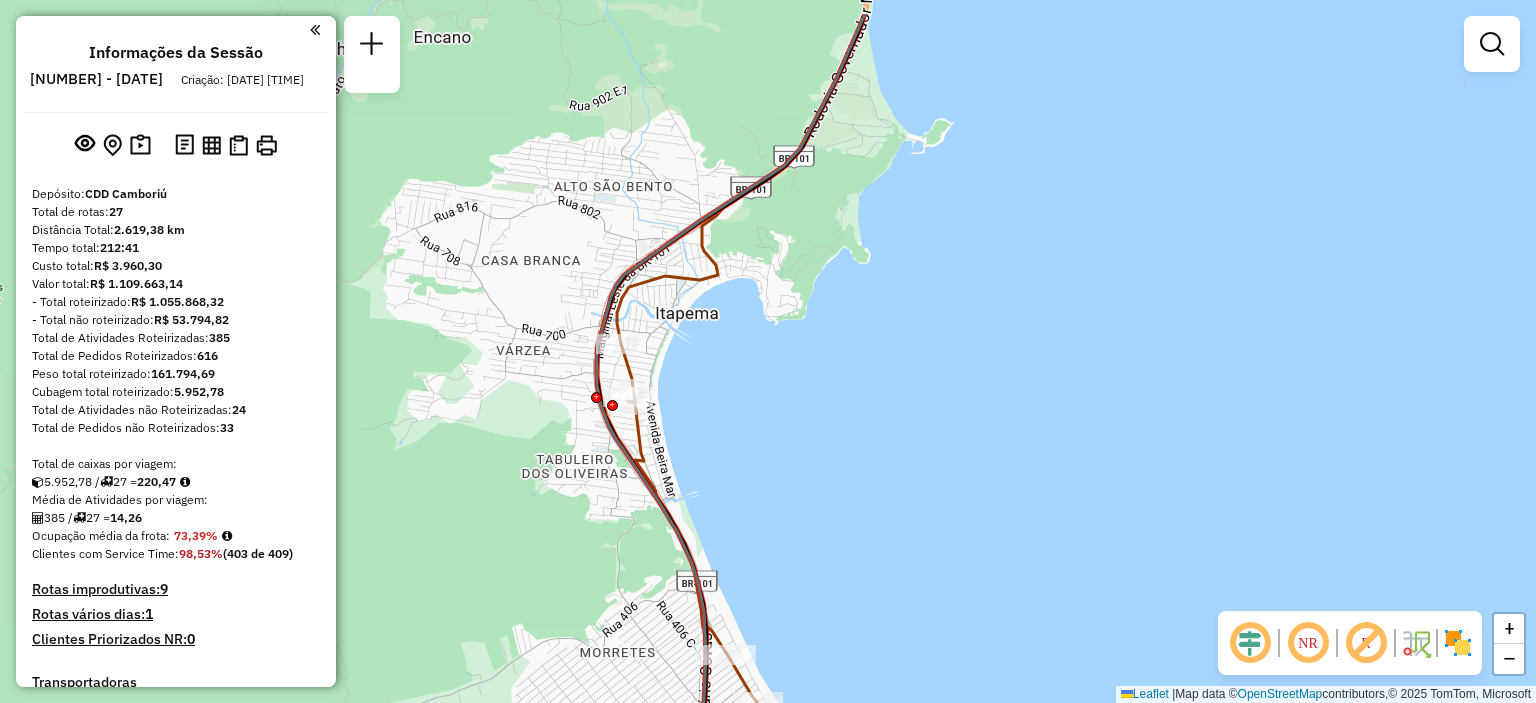 drag, startPoint x: 828, startPoint y: 315, endPoint x: 752, endPoint y: 391, distance: 107.48023 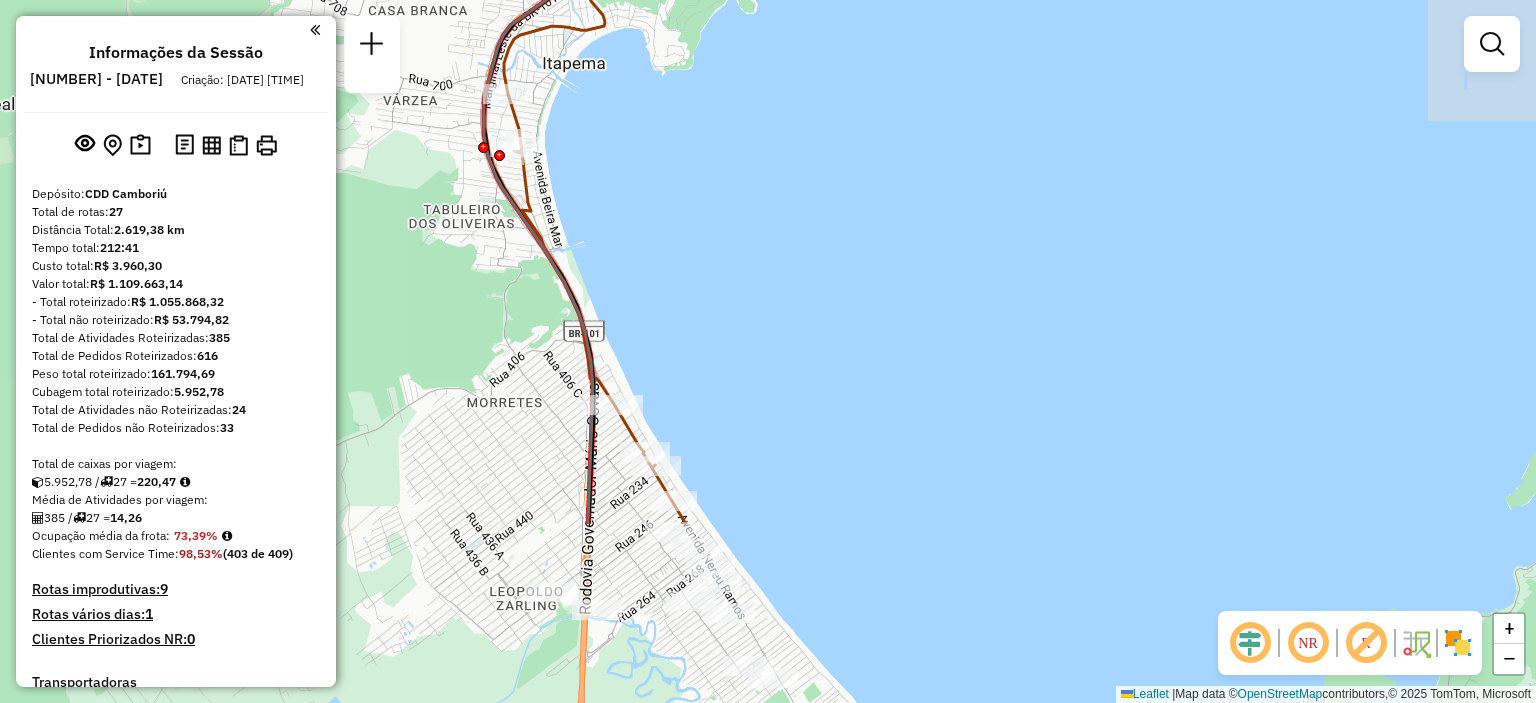 drag, startPoint x: 752, startPoint y: 391, endPoint x: 640, endPoint y: 141, distance: 273.9416 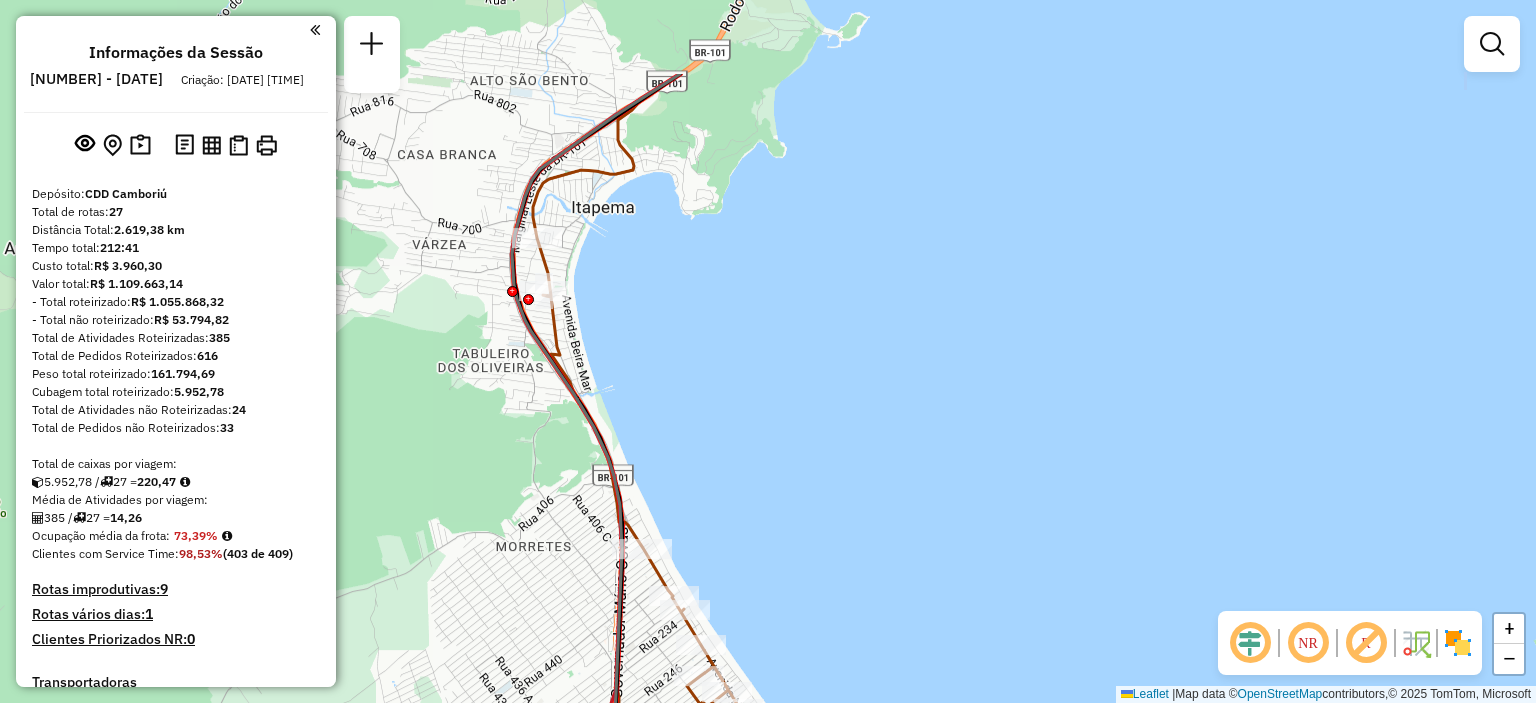 drag, startPoint x: 784, startPoint y: 331, endPoint x: 808, endPoint y: 439, distance: 110.63454 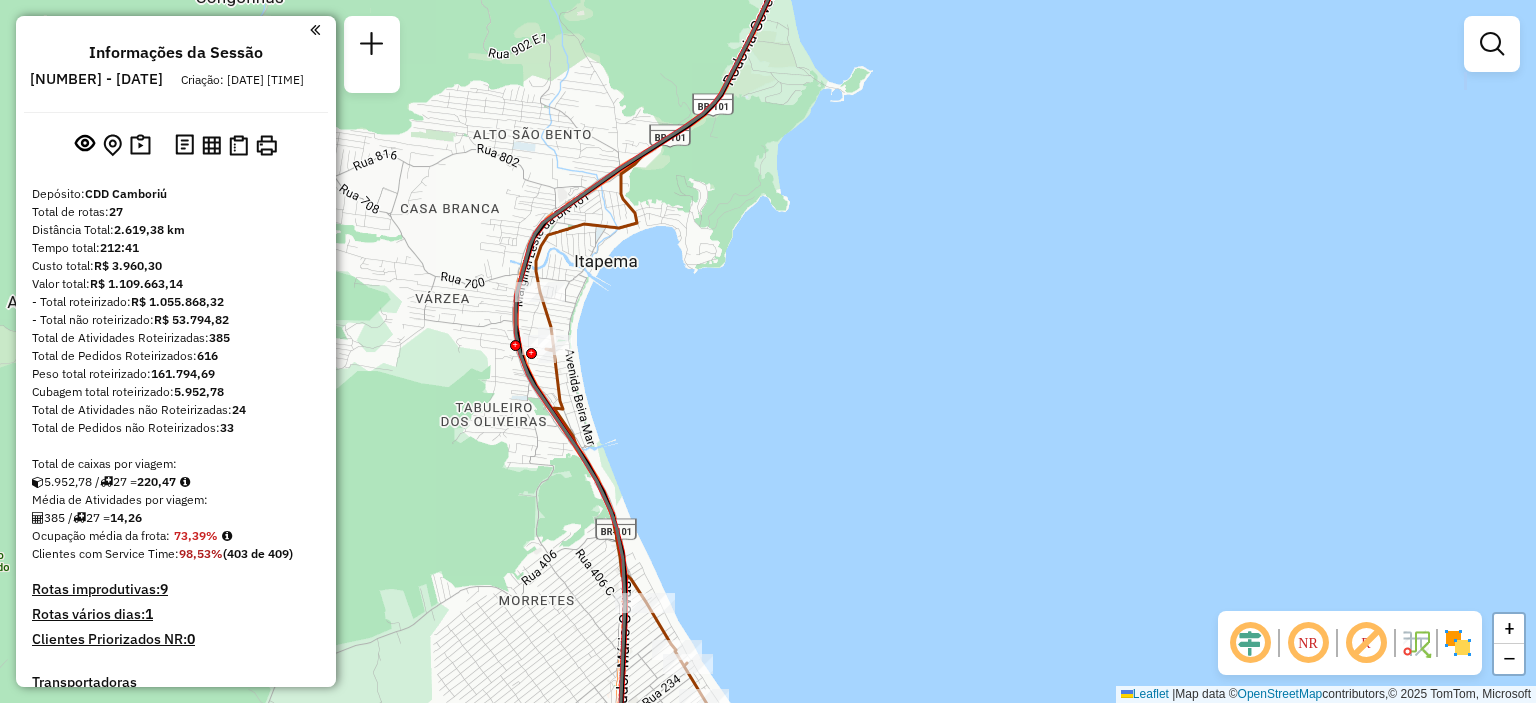 drag, startPoint x: 861, startPoint y: 269, endPoint x: 861, endPoint y: 403, distance: 134 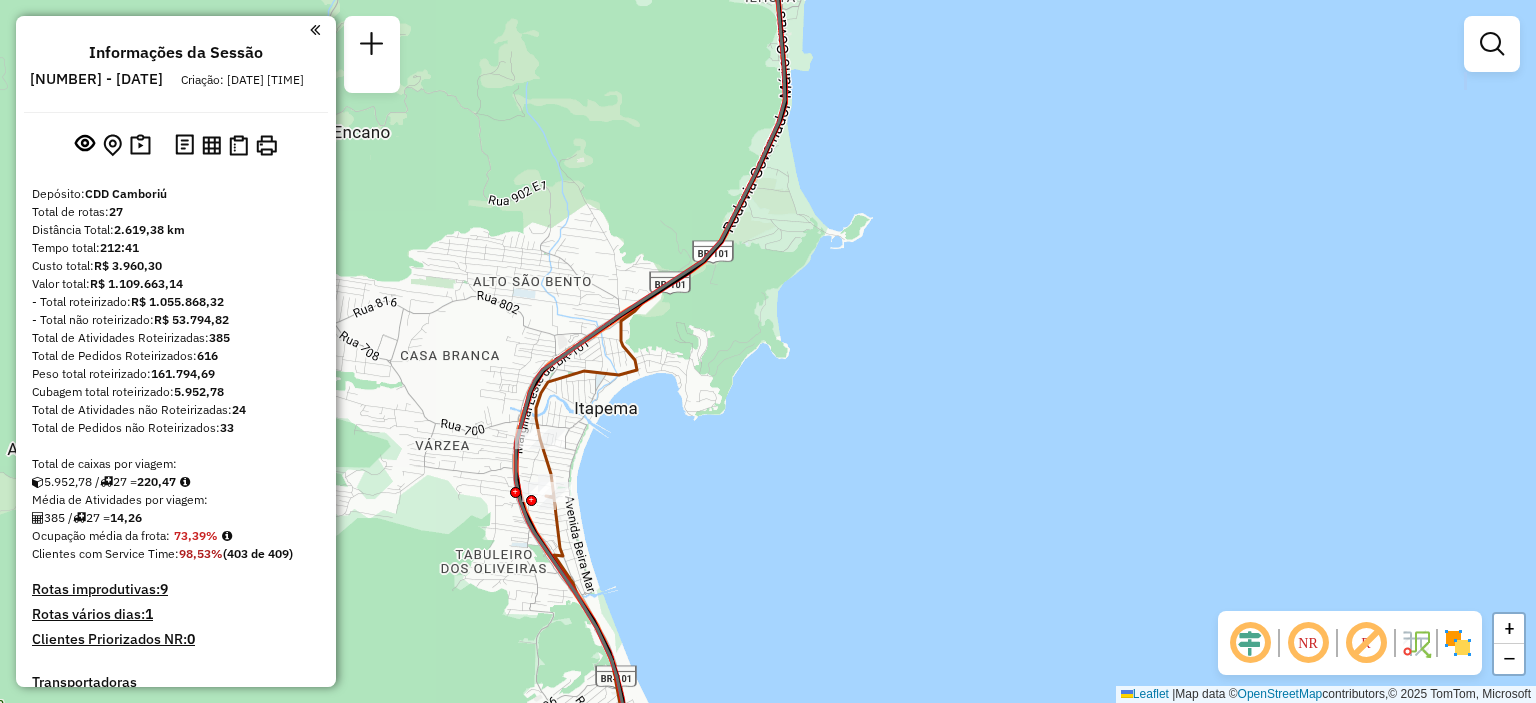 drag, startPoint x: 888, startPoint y: 199, endPoint x: 894, endPoint y: 507, distance: 308.05844 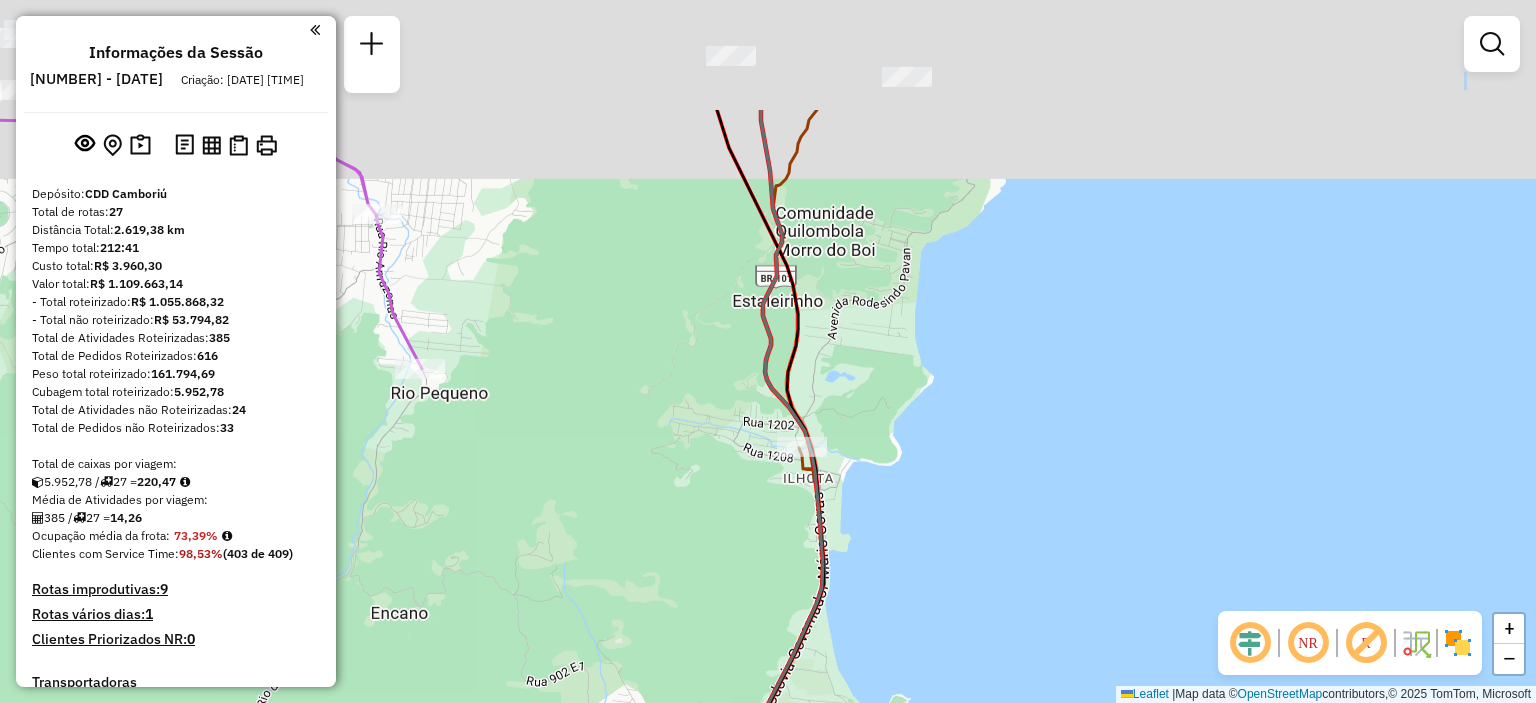 drag, startPoint x: 844, startPoint y: 251, endPoint x: 890, endPoint y: 476, distance: 229.65408 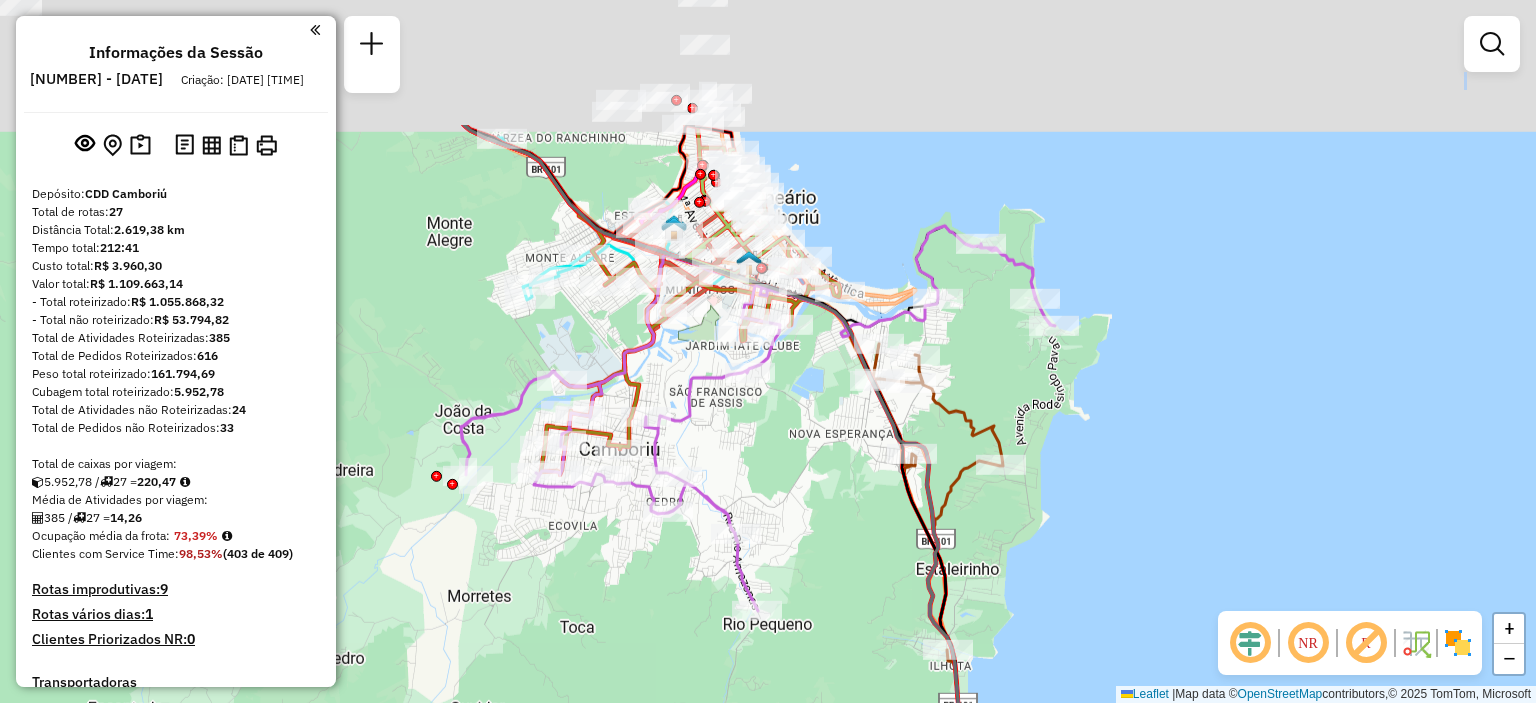 drag, startPoint x: 654, startPoint y: 304, endPoint x: 760, endPoint y: 499, distance: 221.9482 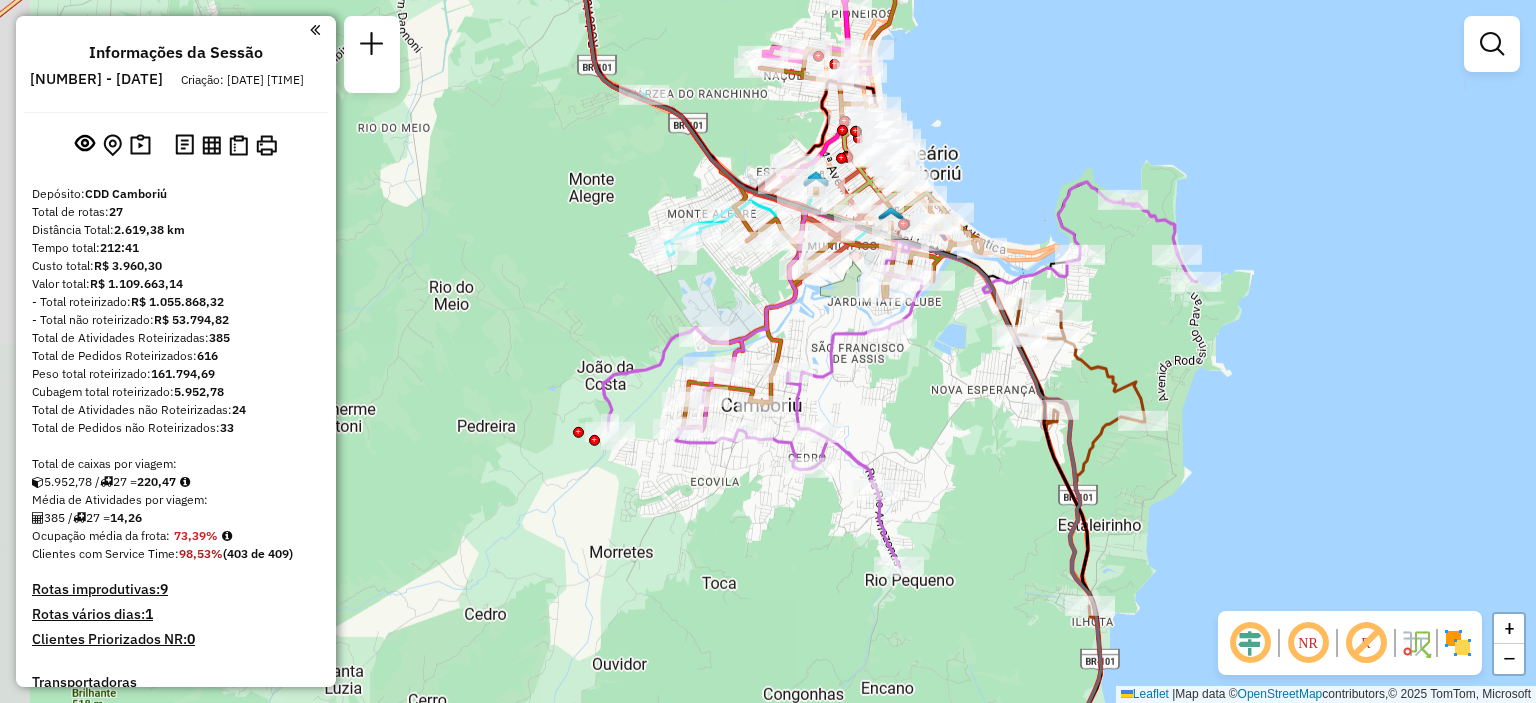drag, startPoint x: 762, startPoint y: 443, endPoint x: 904, endPoint y: 397, distance: 149.26486 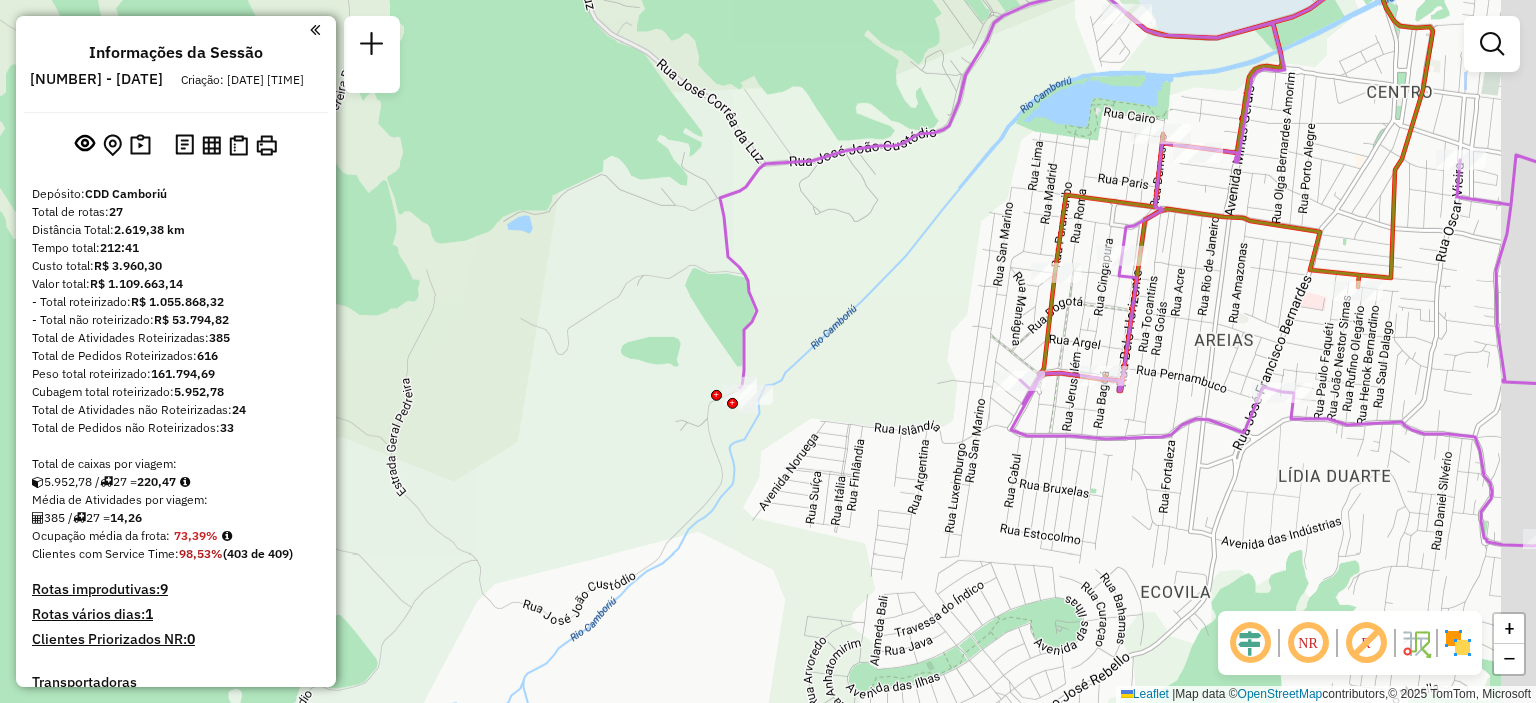 drag, startPoint x: 944, startPoint y: 383, endPoint x: 825, endPoint y: 329, distance: 130.679 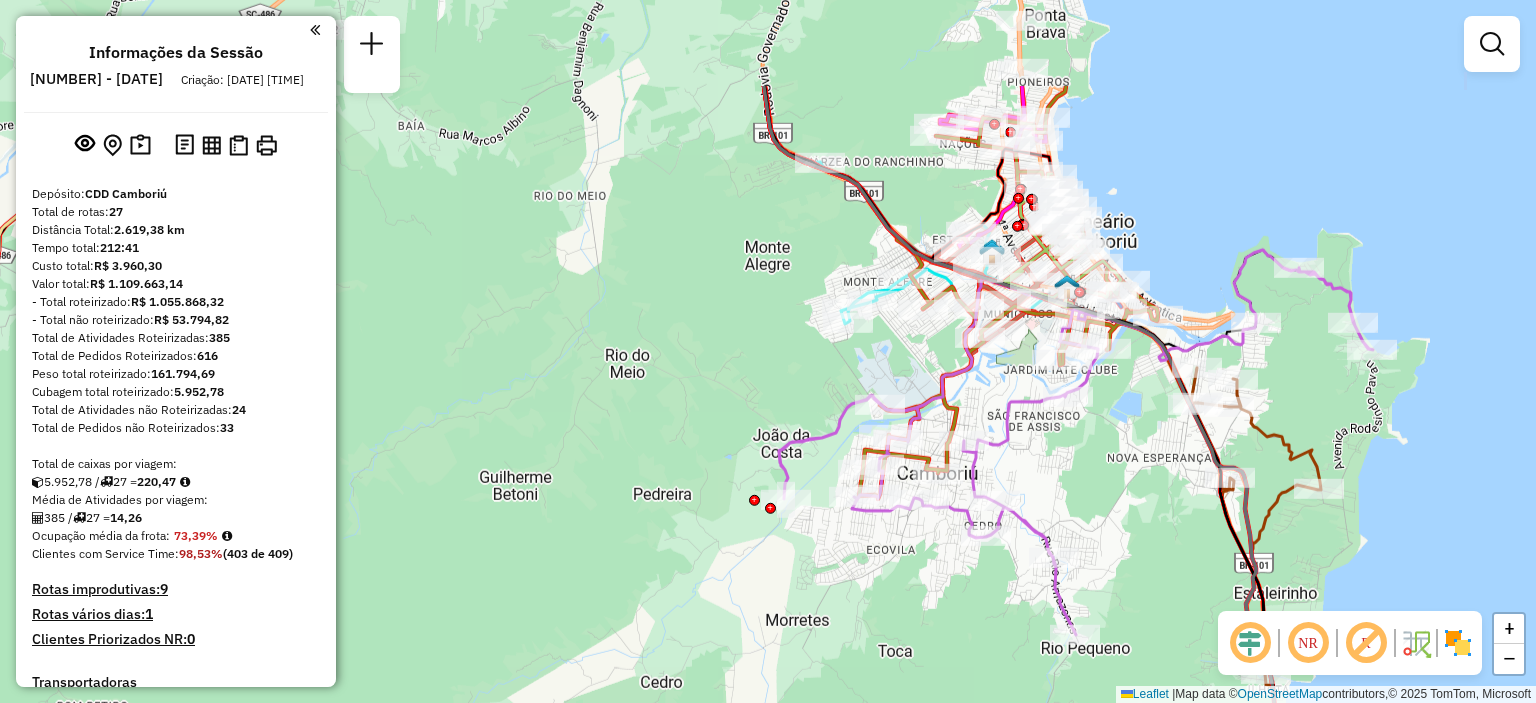 drag, startPoint x: 837, startPoint y: 280, endPoint x: 770, endPoint y: 472, distance: 203.35437 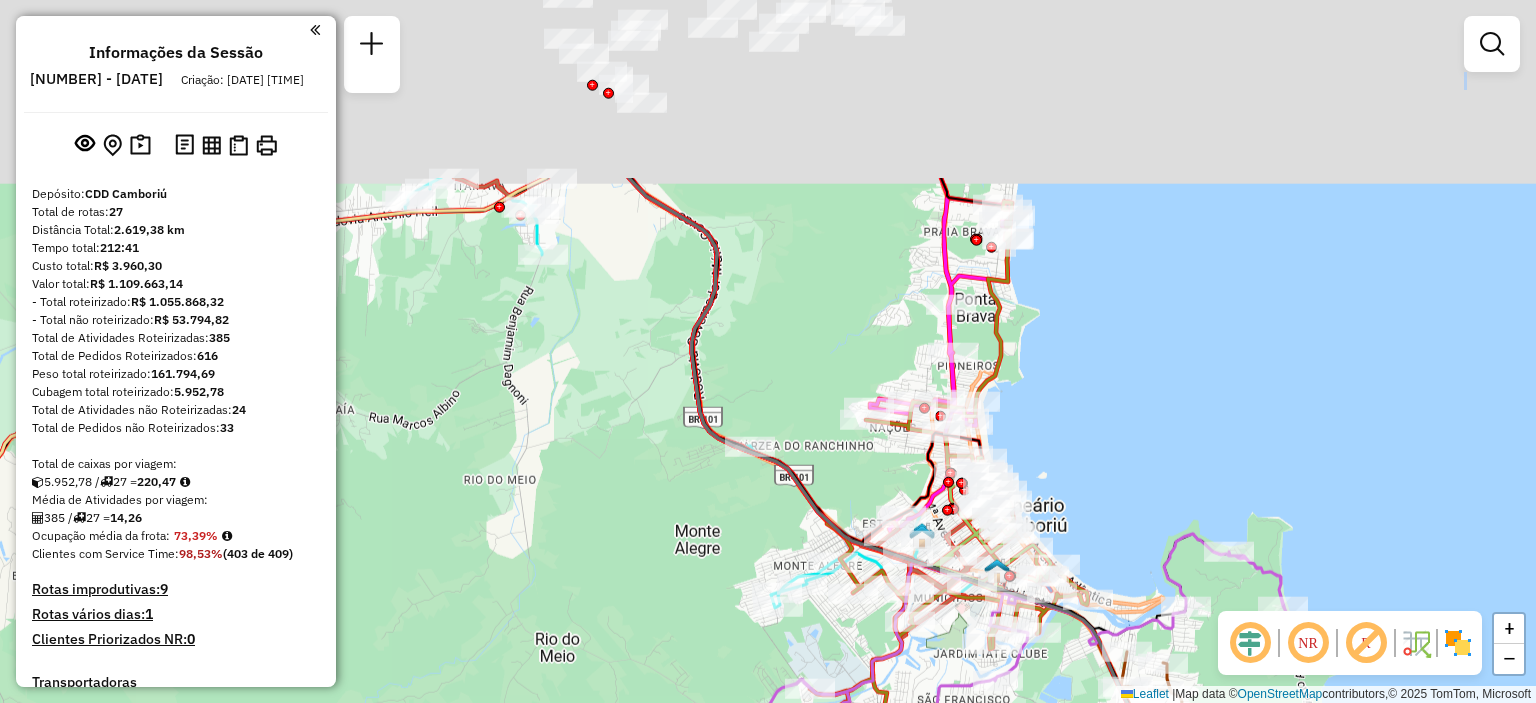 drag, startPoint x: 806, startPoint y: 140, endPoint x: 784, endPoint y: 388, distance: 248.97389 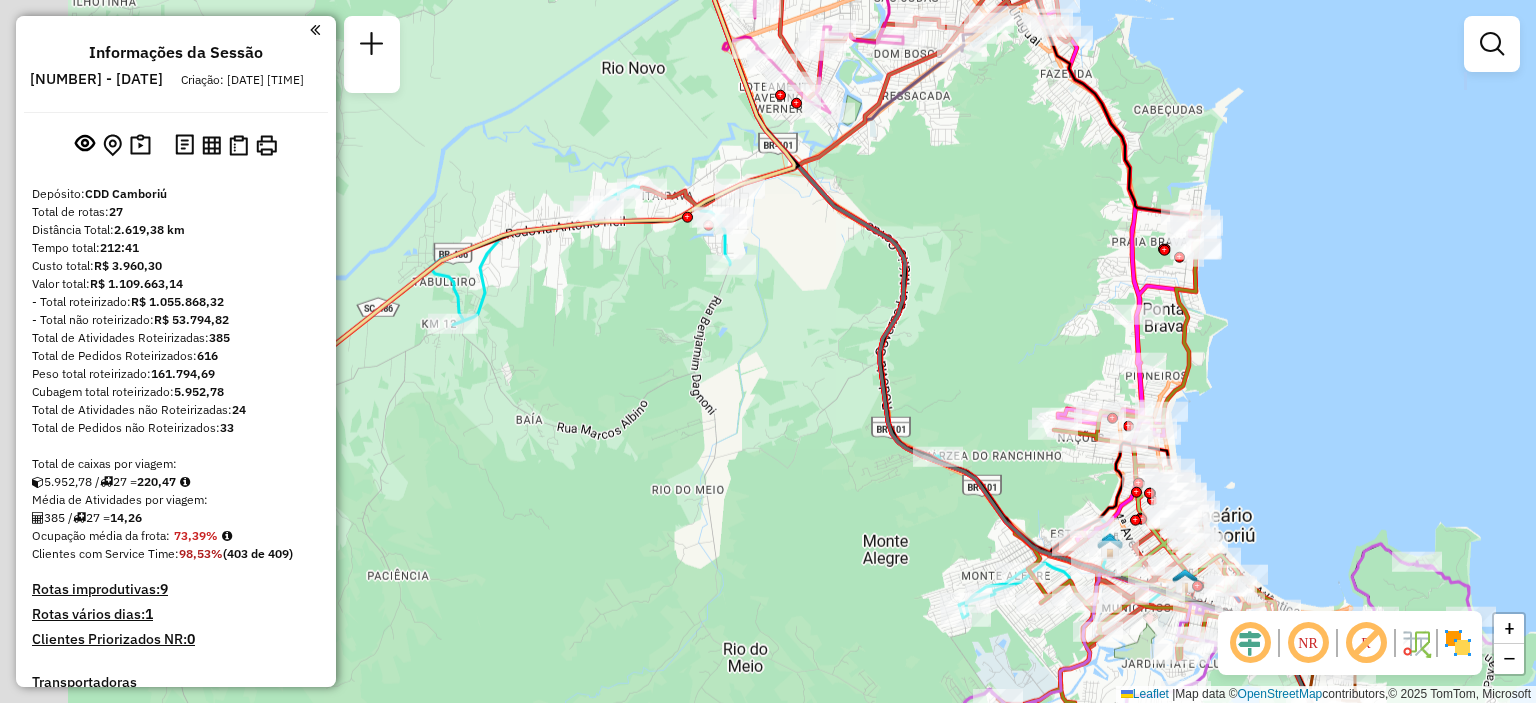 drag, startPoint x: 782, startPoint y: 197, endPoint x: 970, endPoint y: 203, distance: 188.09572 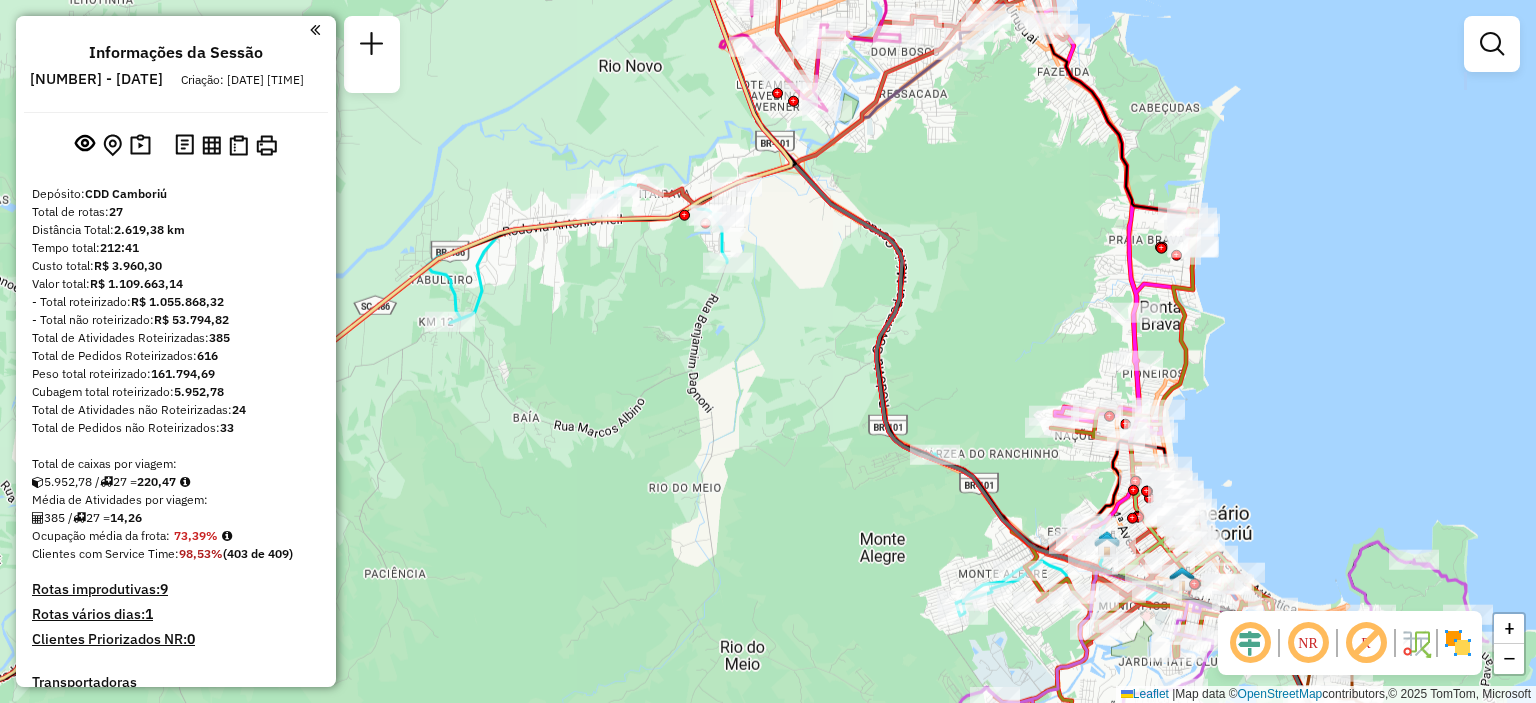 drag, startPoint x: 860, startPoint y: 317, endPoint x: 814, endPoint y: 248, distance: 82.92768 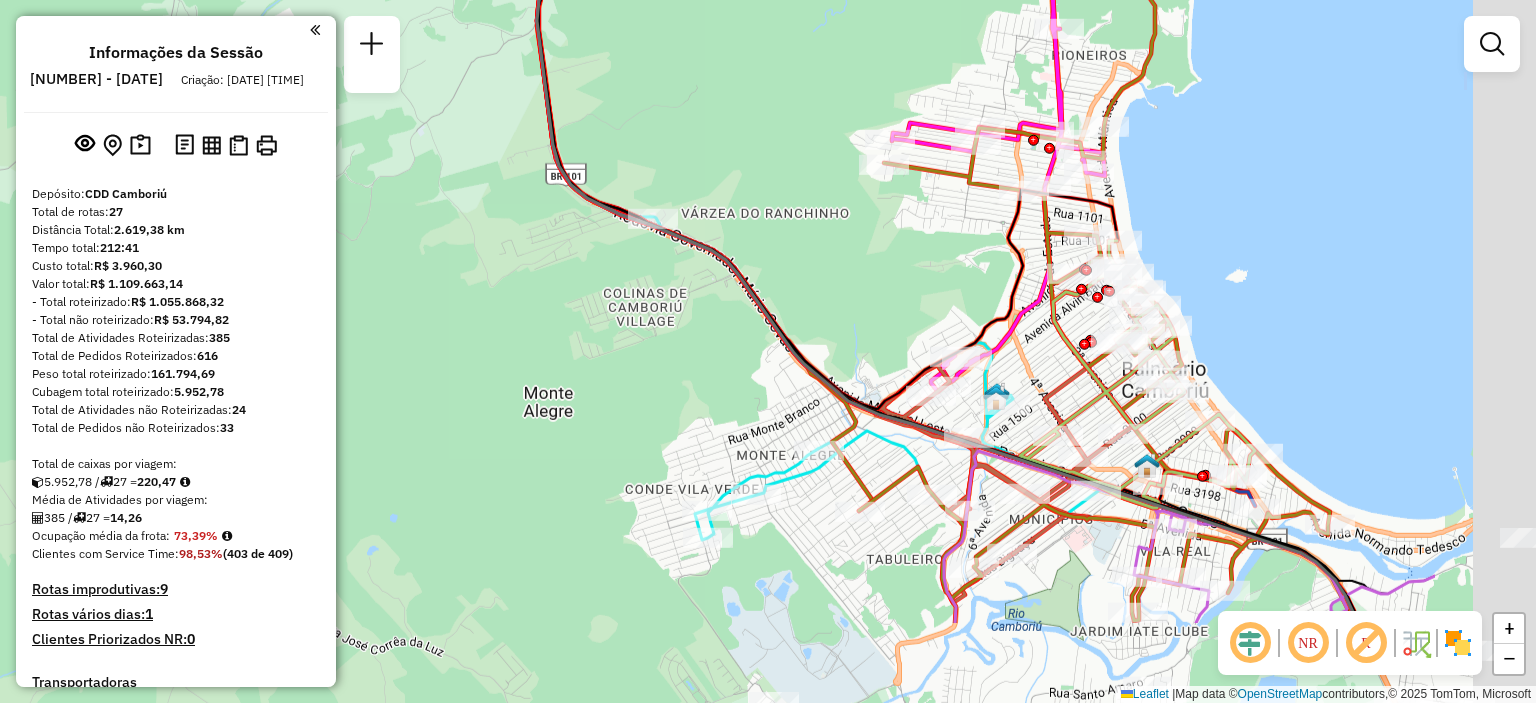drag, startPoint x: 872, startPoint y: 407, endPoint x: 620, endPoint y: 255, distance: 294.29236 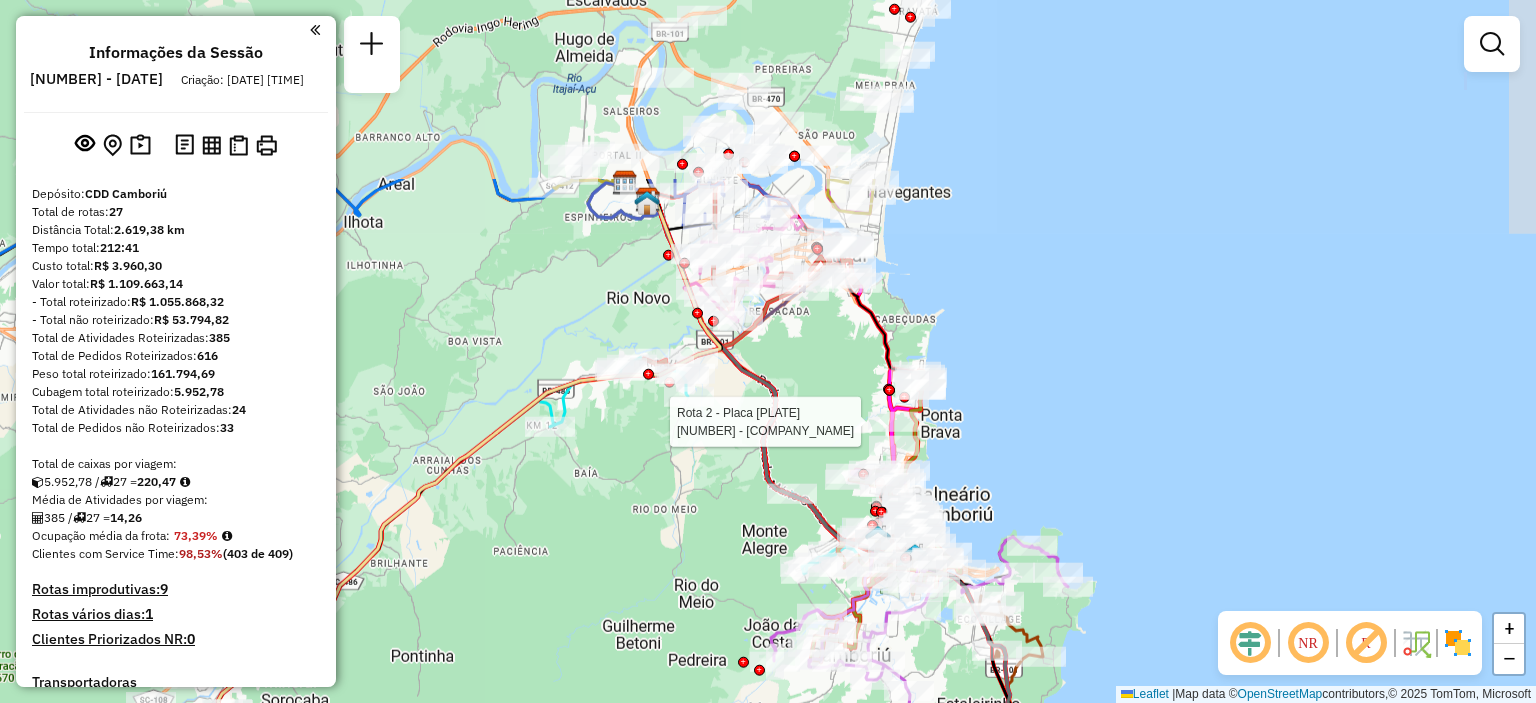 drag, startPoint x: 808, startPoint y: 183, endPoint x: 880, endPoint y: 465, distance: 291.0464 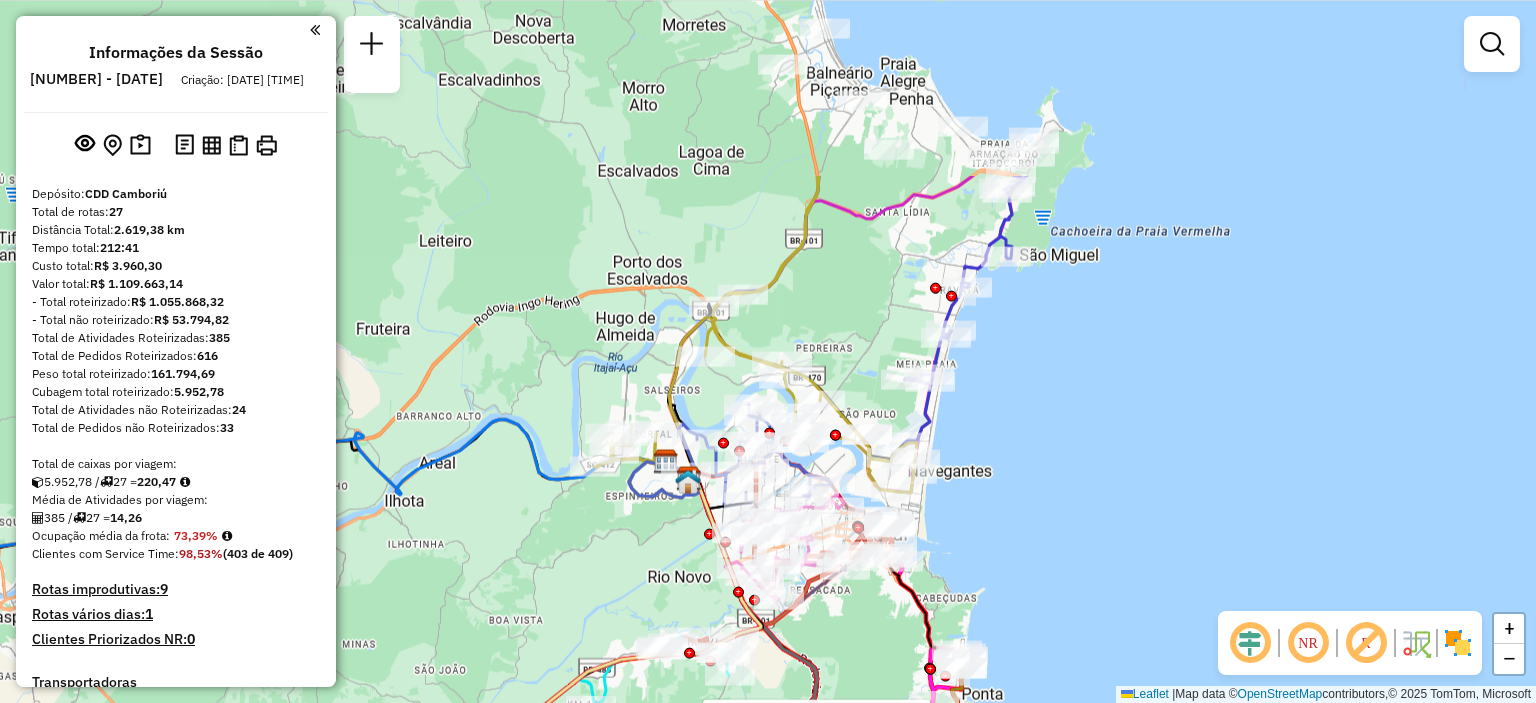 drag, startPoint x: 808, startPoint y: 121, endPoint x: 840, endPoint y: 371, distance: 252.03967 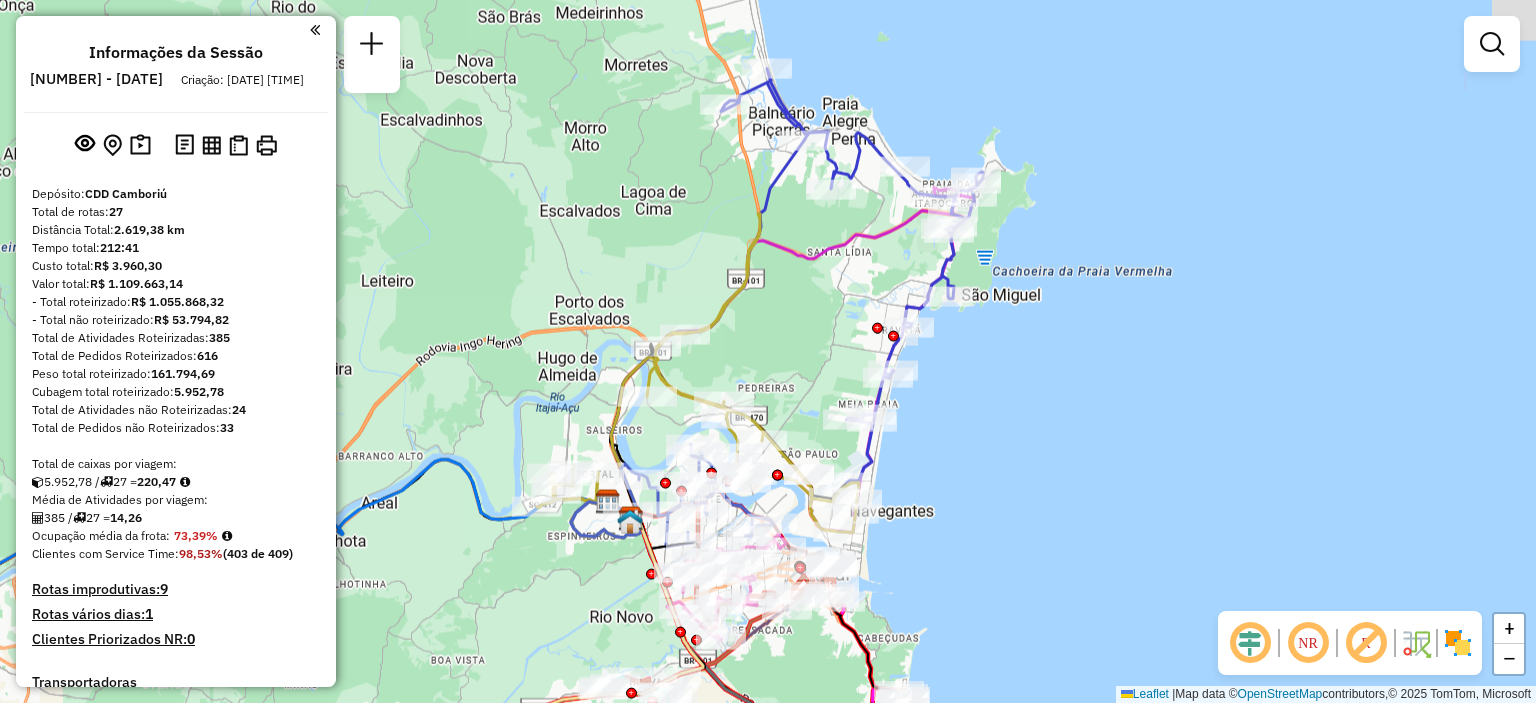 drag, startPoint x: 904, startPoint y: 261, endPoint x: 864, endPoint y: 283, distance: 45.65085 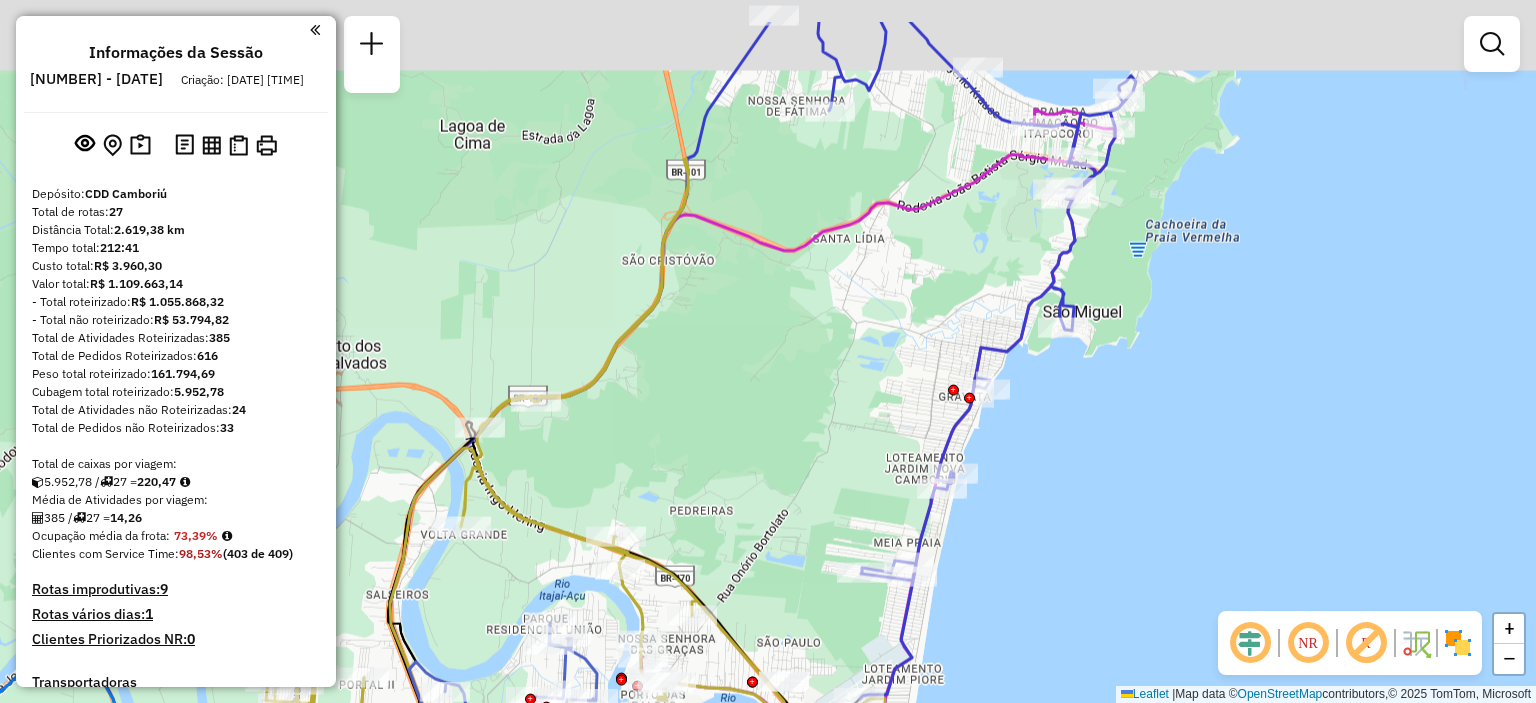 drag, startPoint x: 810, startPoint y: 355, endPoint x: 872, endPoint y: 472, distance: 132.41223 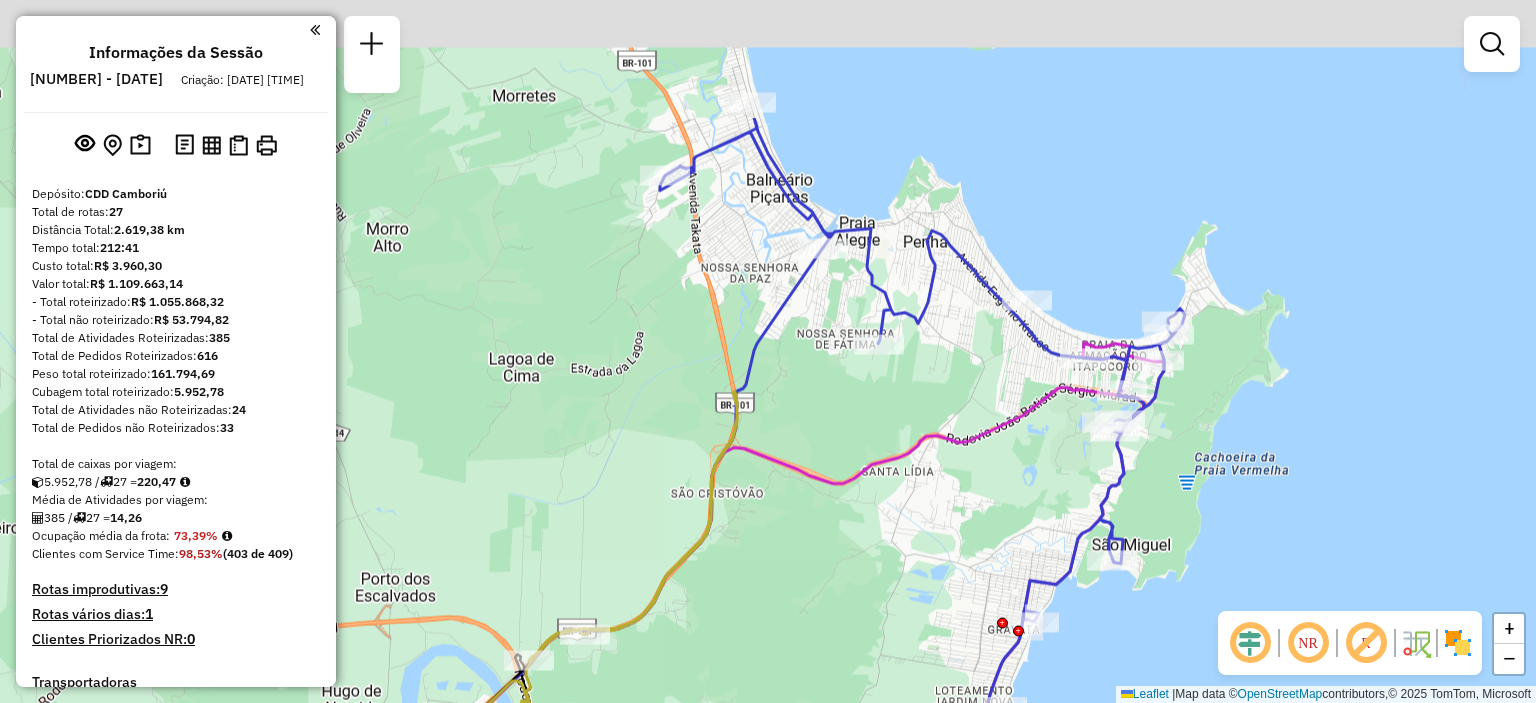 drag, startPoint x: 858, startPoint y: 307, endPoint x: 904, endPoint y: 496, distance: 194.51735 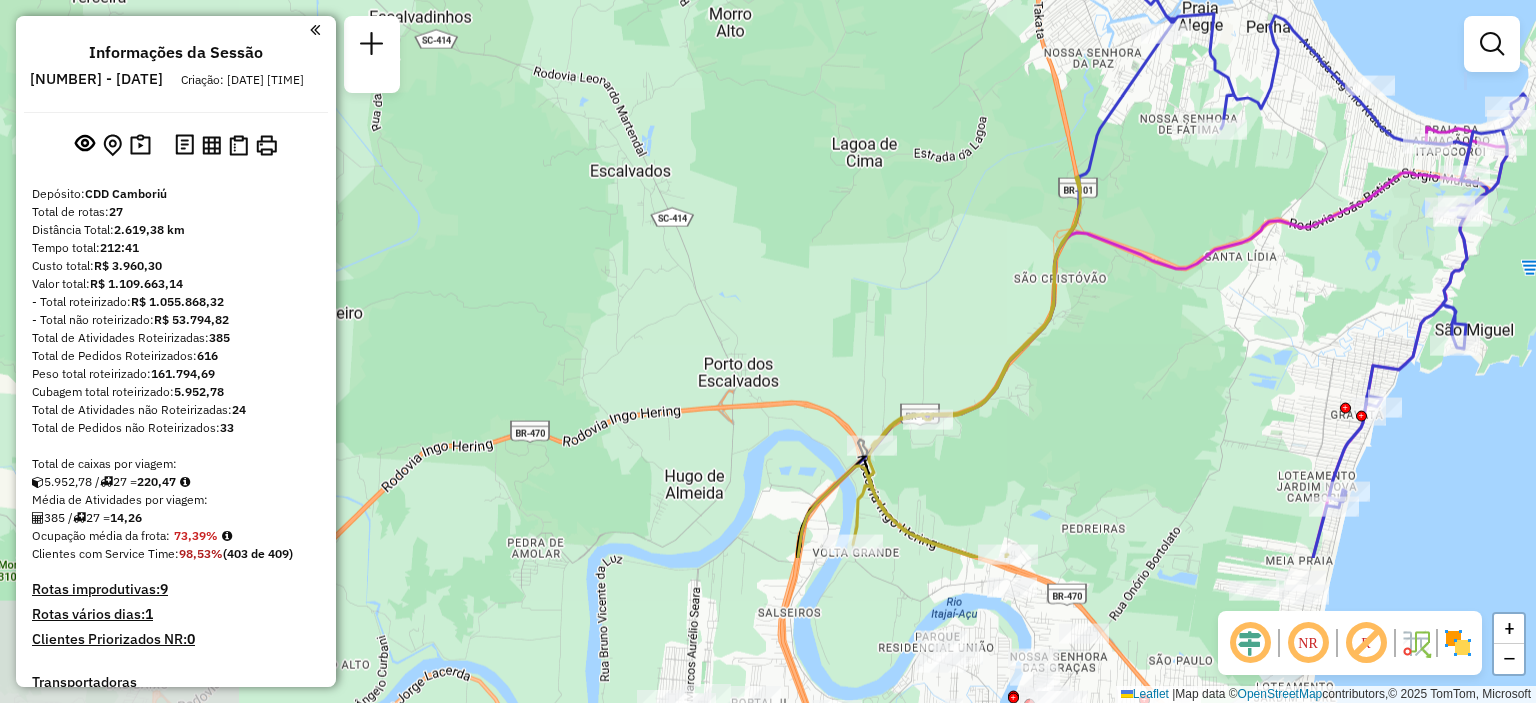 drag, startPoint x: 881, startPoint y: 396, endPoint x: 1242, endPoint y: 167, distance: 427.5067 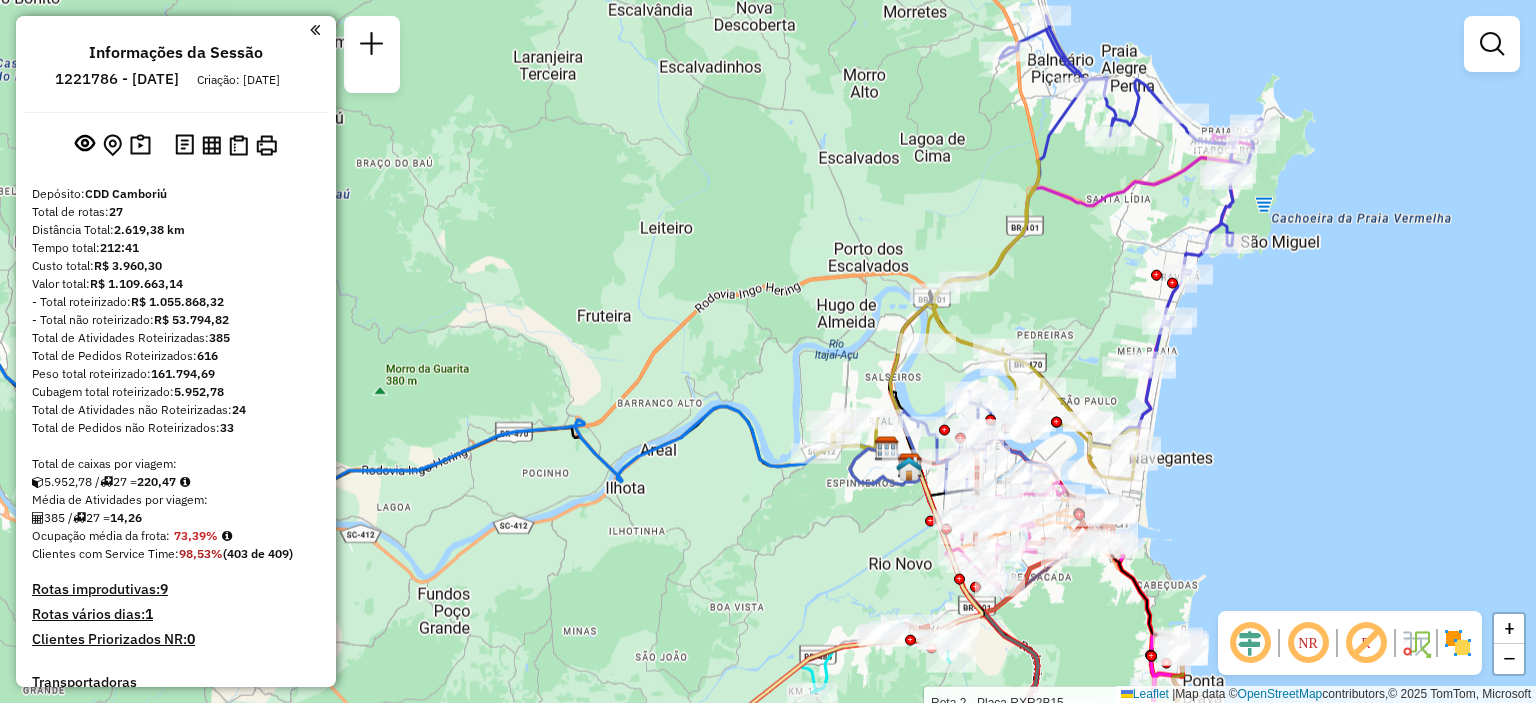 scroll, scrollTop: 0, scrollLeft: 0, axis: both 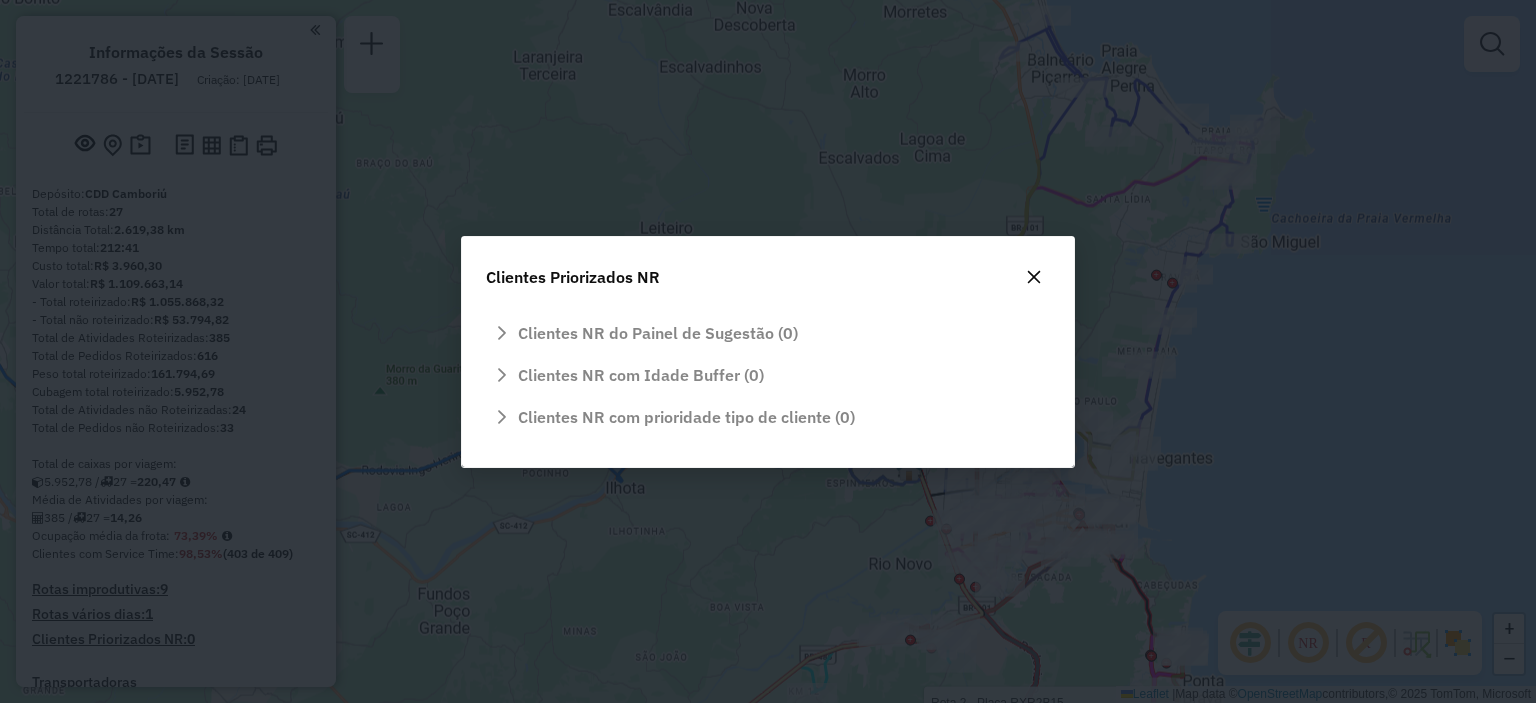 click on "Clientes Priorizados NR
Clientes NR do Painel de Sugestão
(0)
Clientes NR com Idade Buffer
(0)
Clientes NR com prioridade tipo de cliente
(0)" 